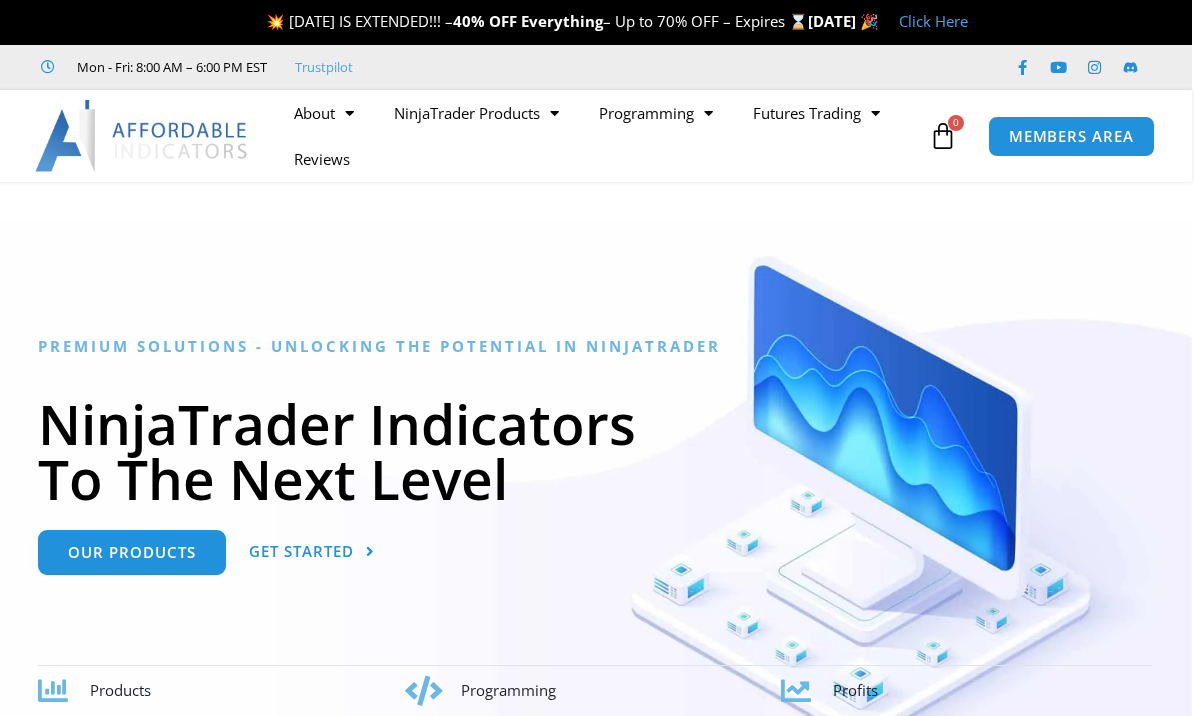 scroll, scrollTop: 0, scrollLeft: 2, axis: horizontal 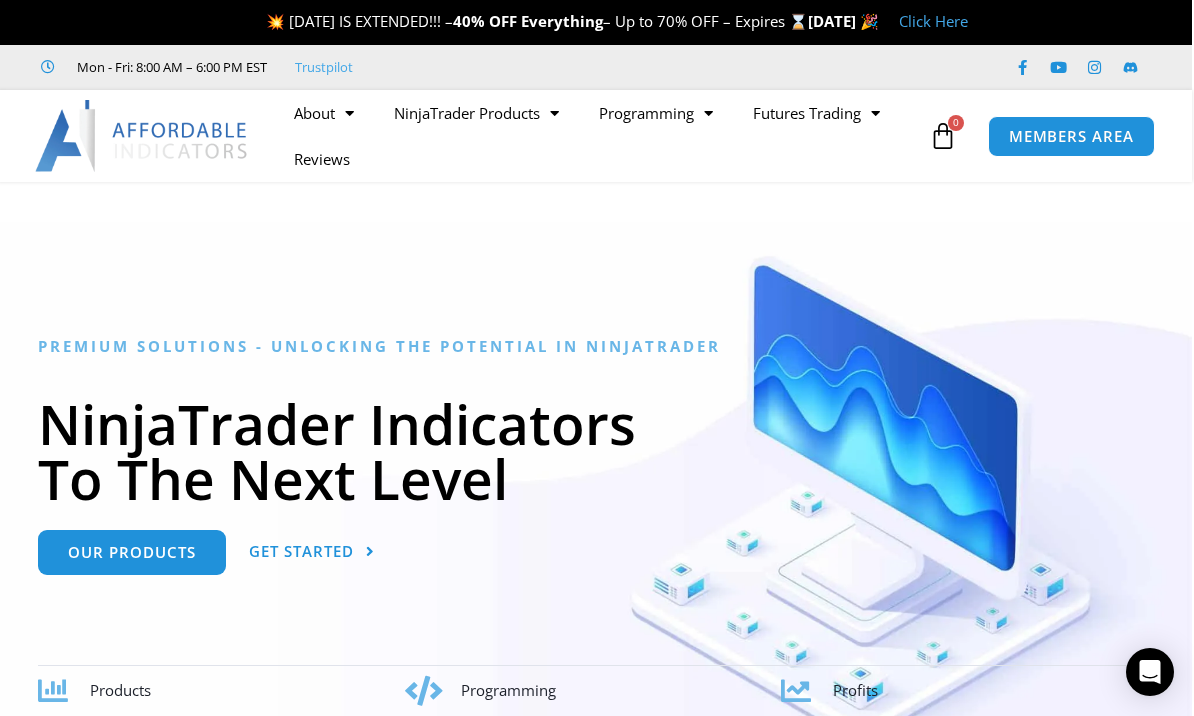 click on "MEMBERS AREA" at bounding box center (1071, 136) 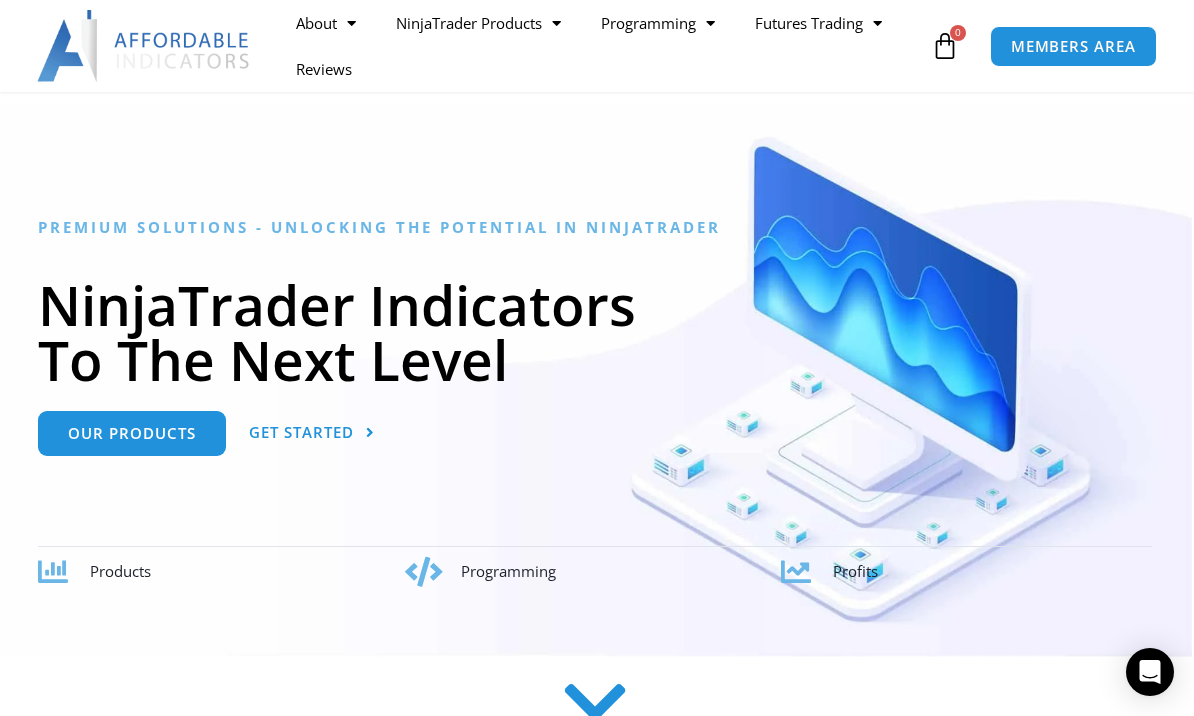 scroll, scrollTop: 0, scrollLeft: 2, axis: horizontal 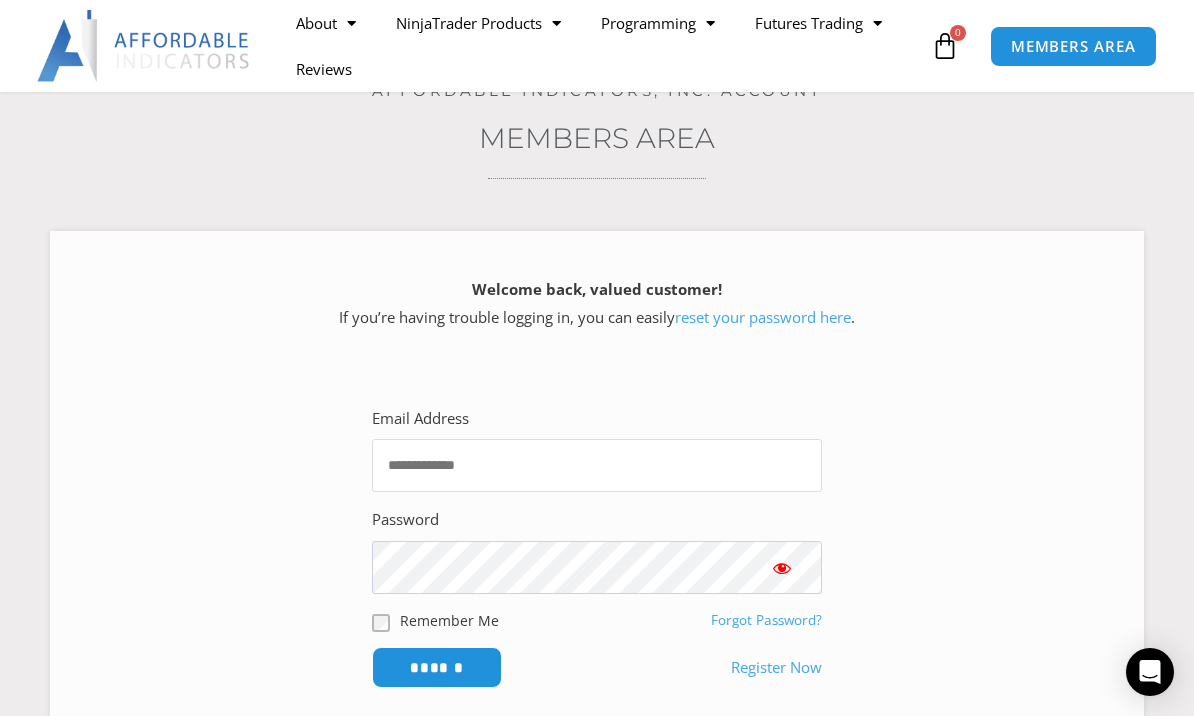 click on "Email Address" at bounding box center [597, 465] 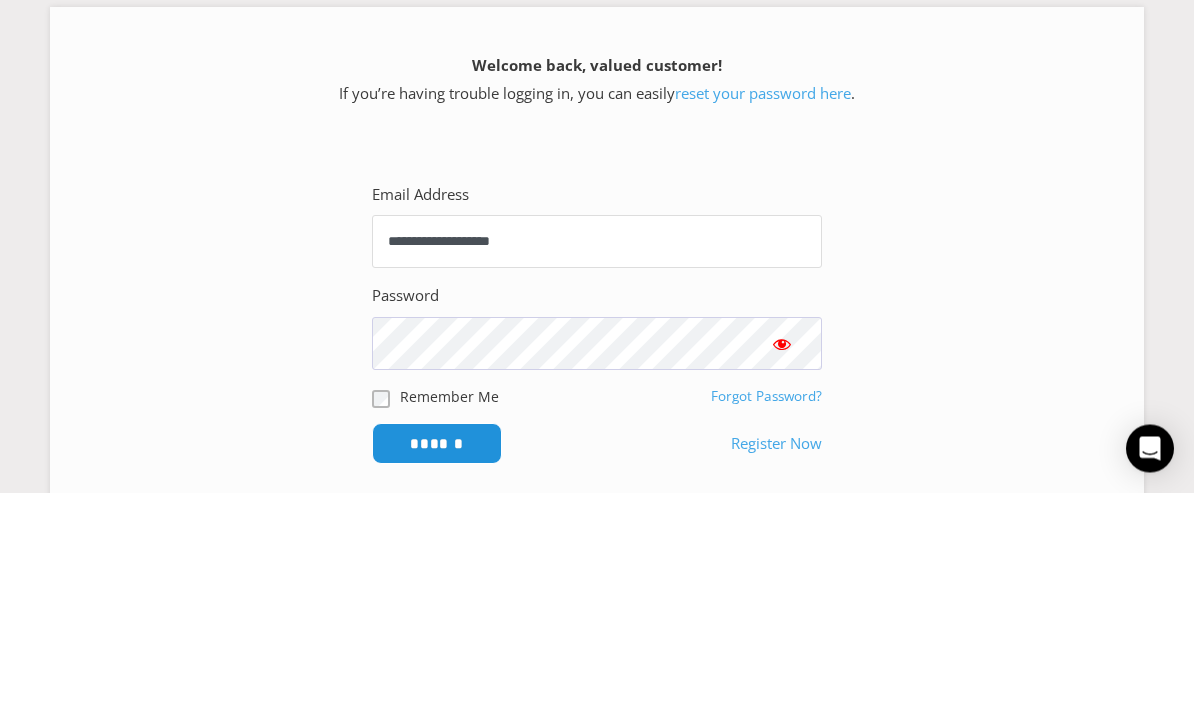 type on "**********" 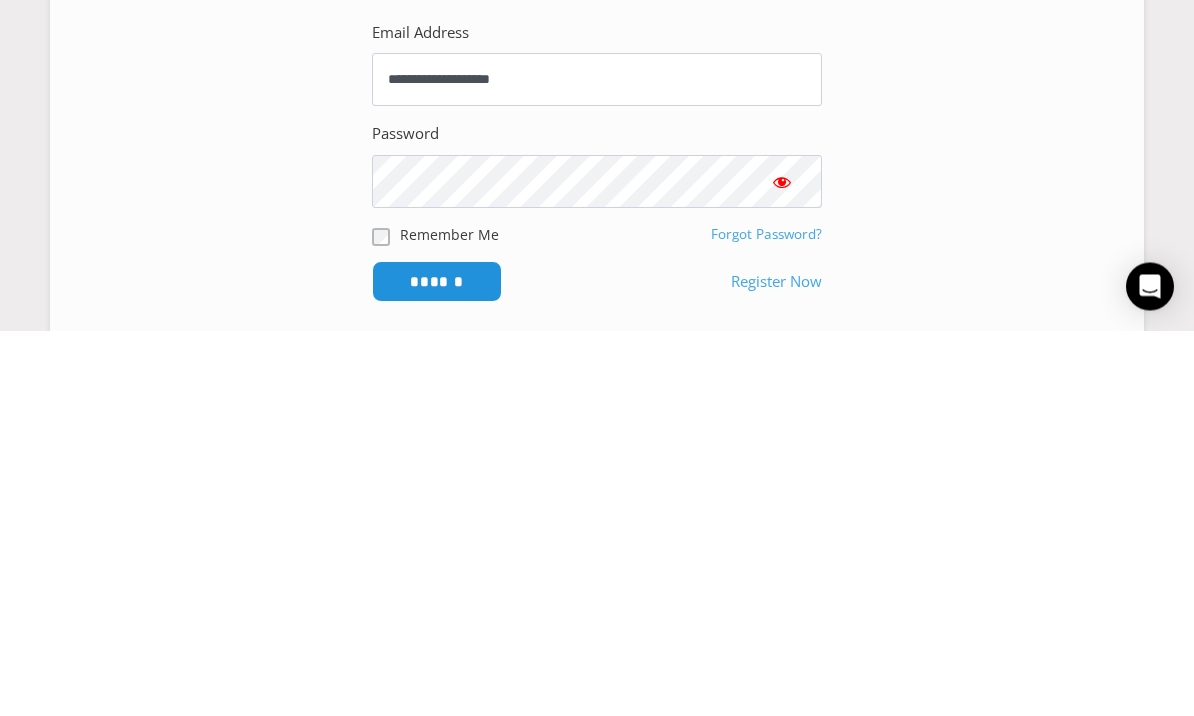 click on "******" at bounding box center [437, 667] 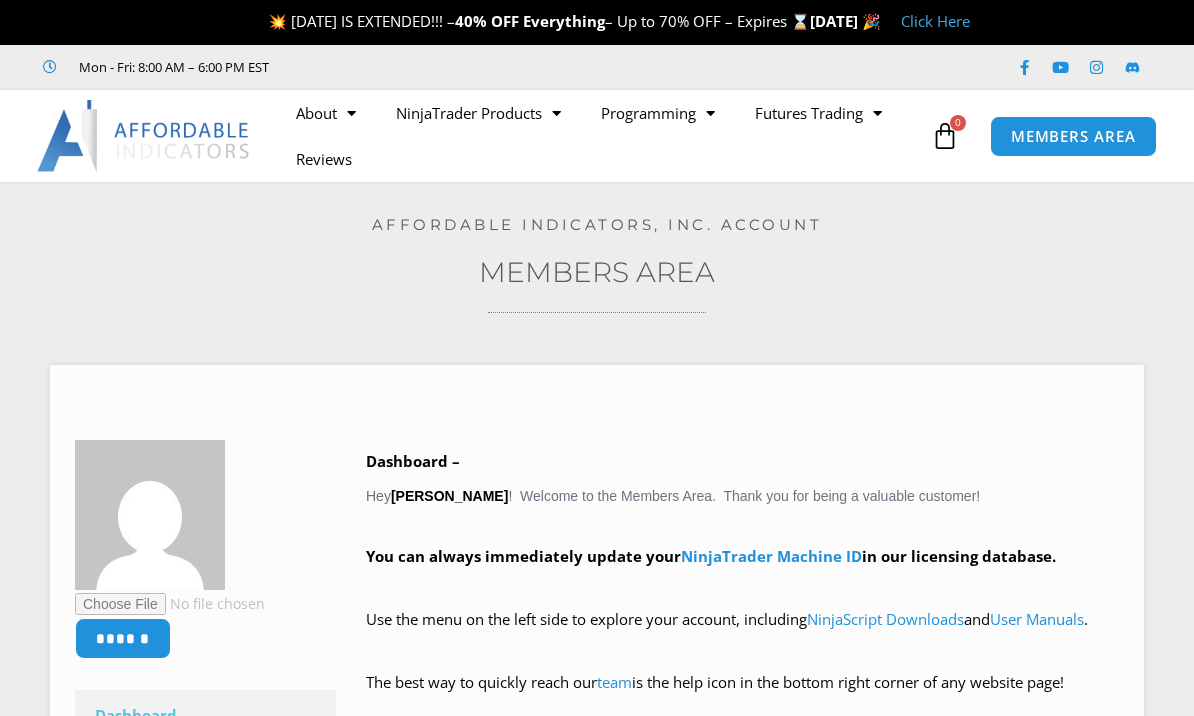scroll, scrollTop: 0, scrollLeft: 0, axis: both 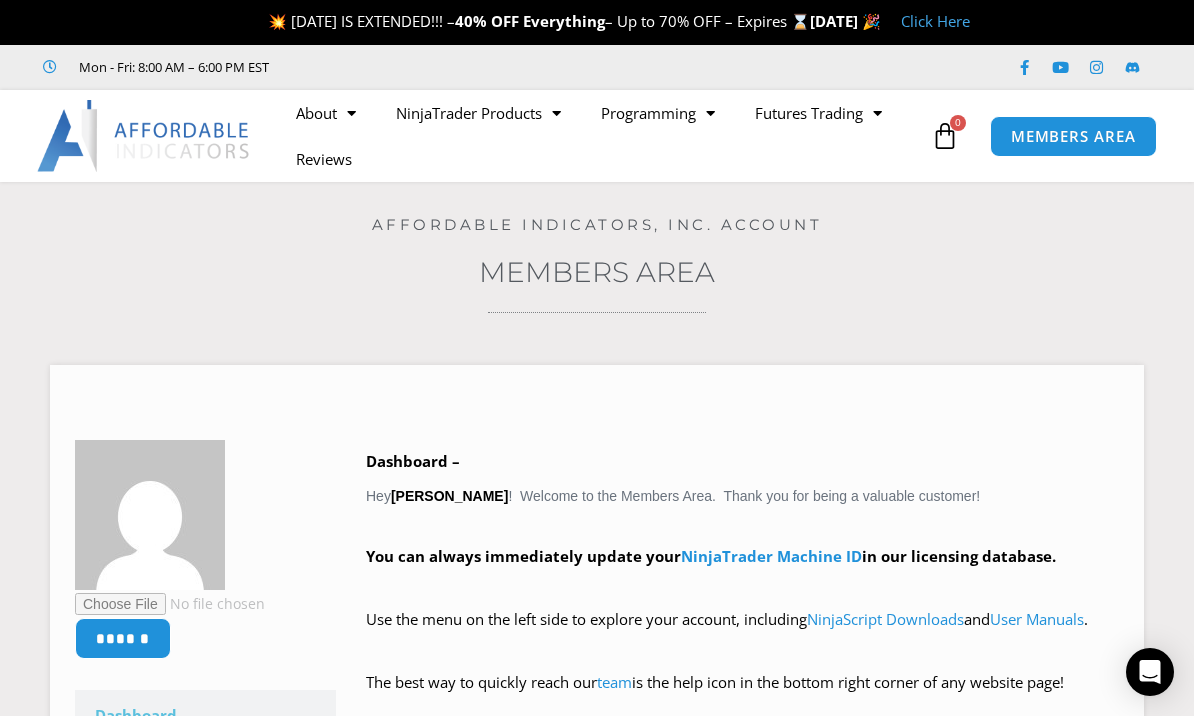 click on "NinjaTrader Products" 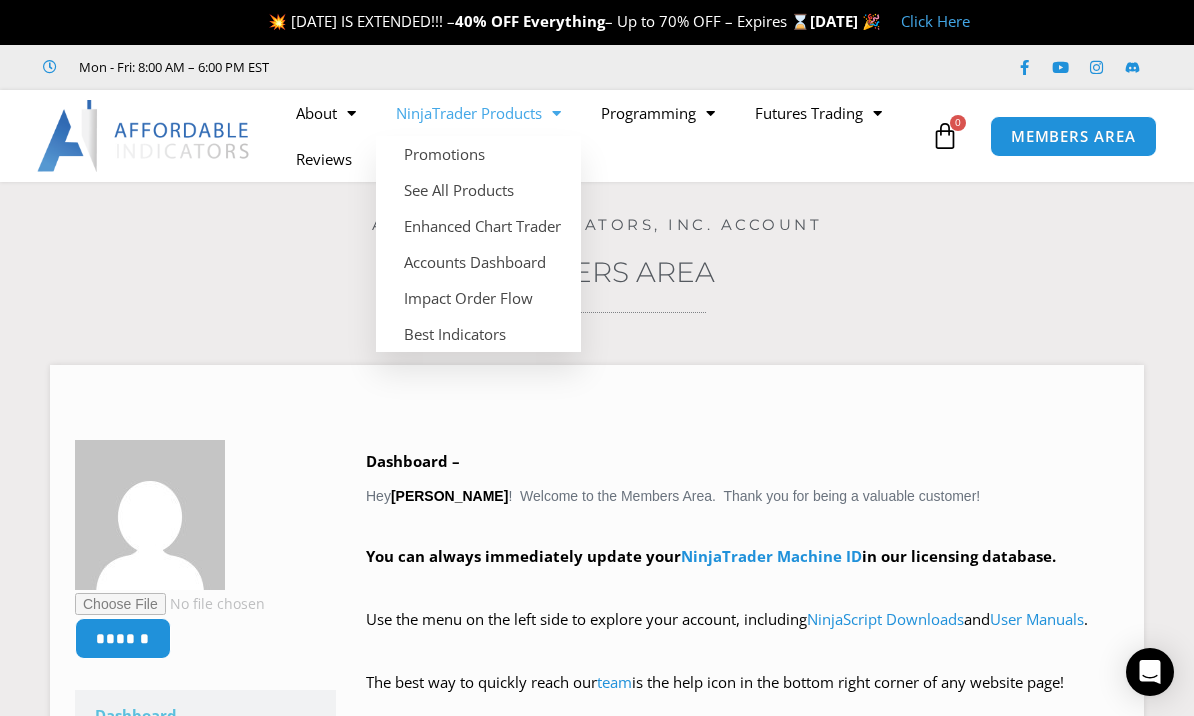click on "Accounts Dashboard" 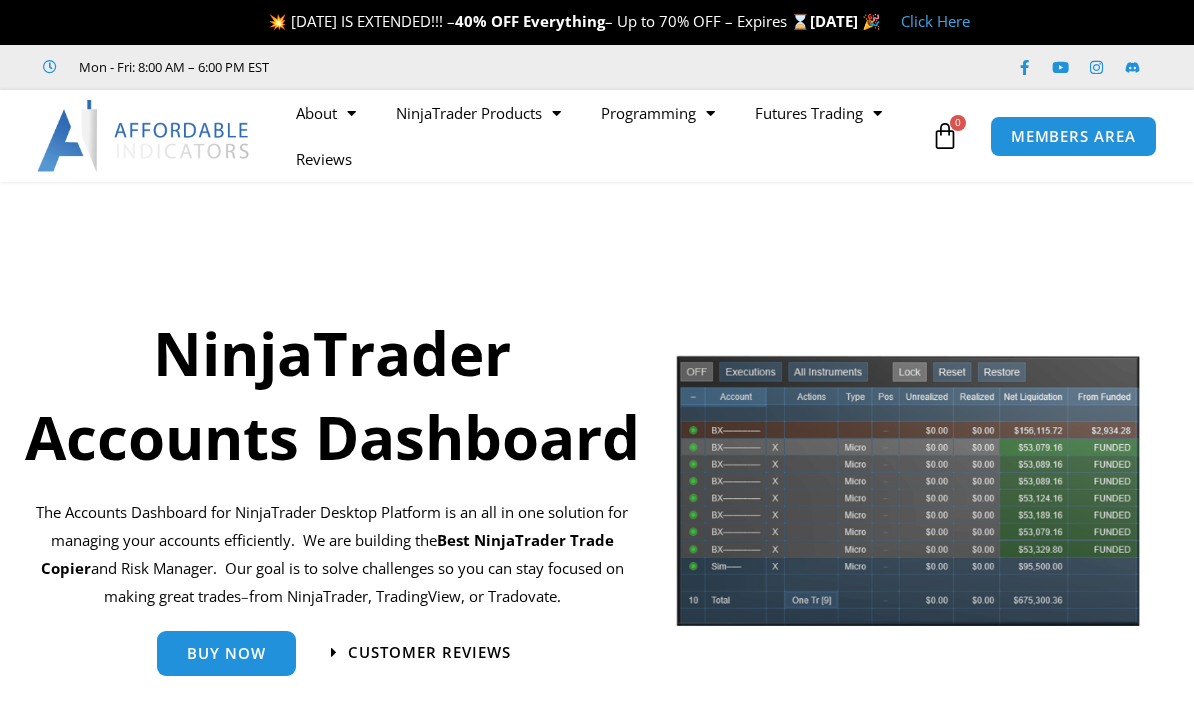 scroll, scrollTop: 0, scrollLeft: 0, axis: both 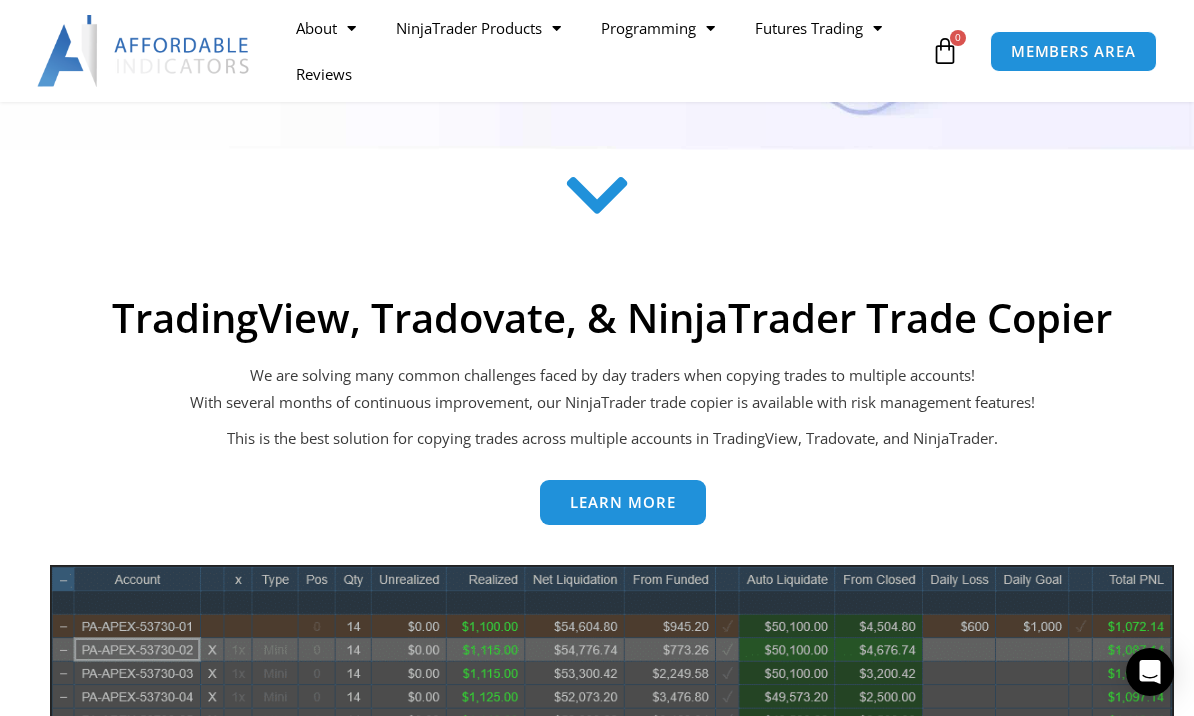 click 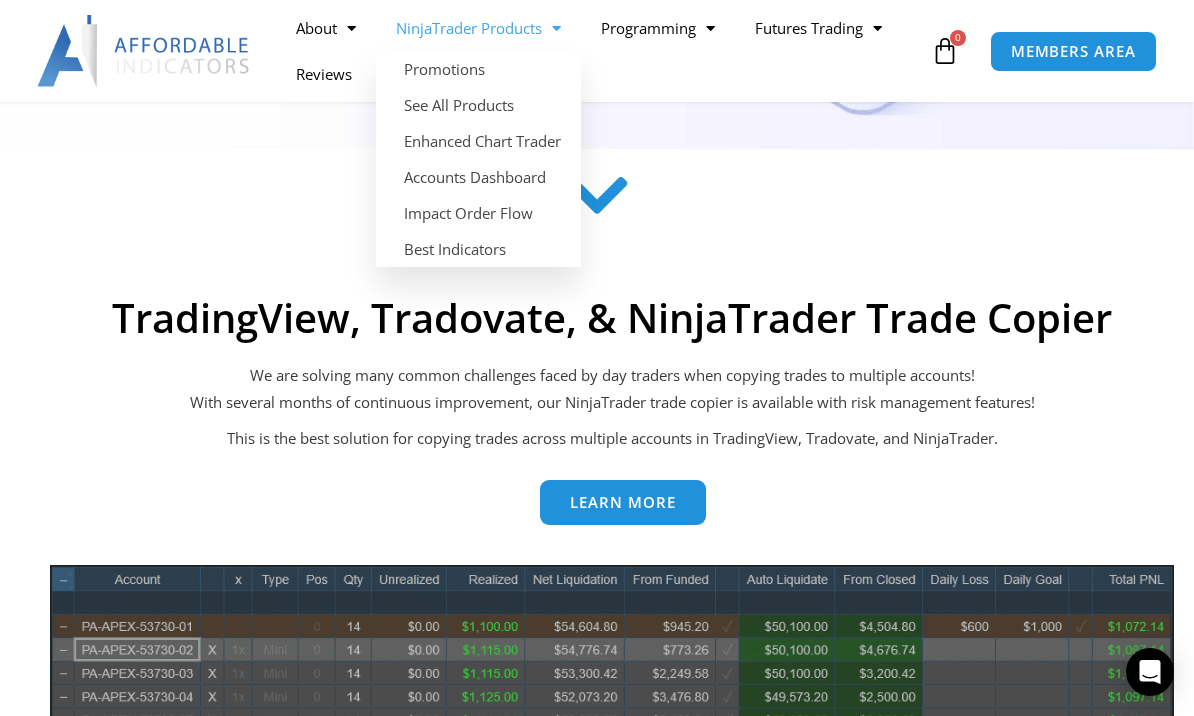 click on "Accounts Dashboard" 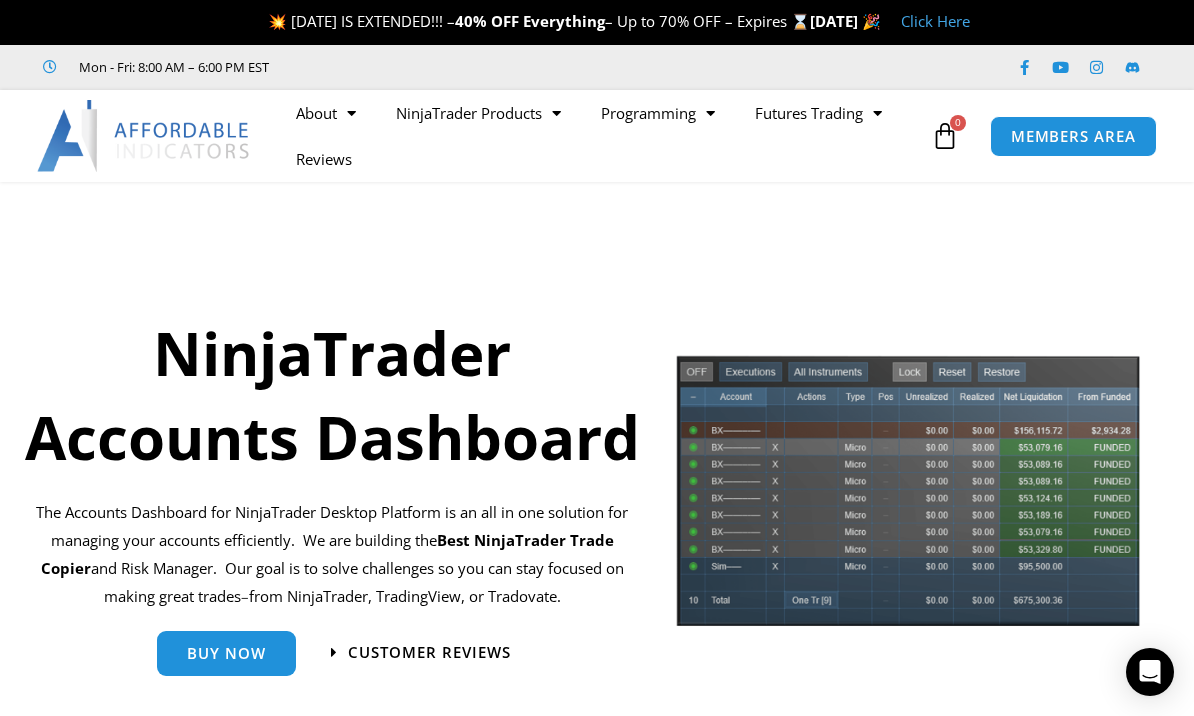 scroll, scrollTop: 0, scrollLeft: 0, axis: both 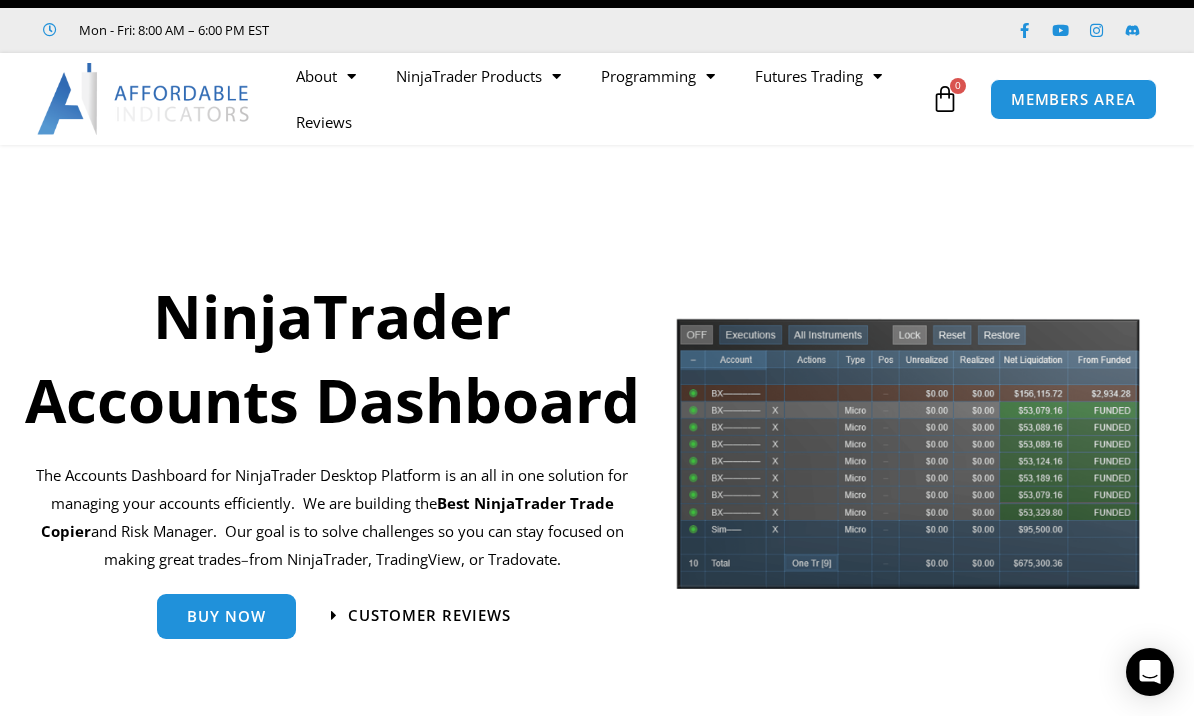 click on "Buy Now" at bounding box center (226, 616) 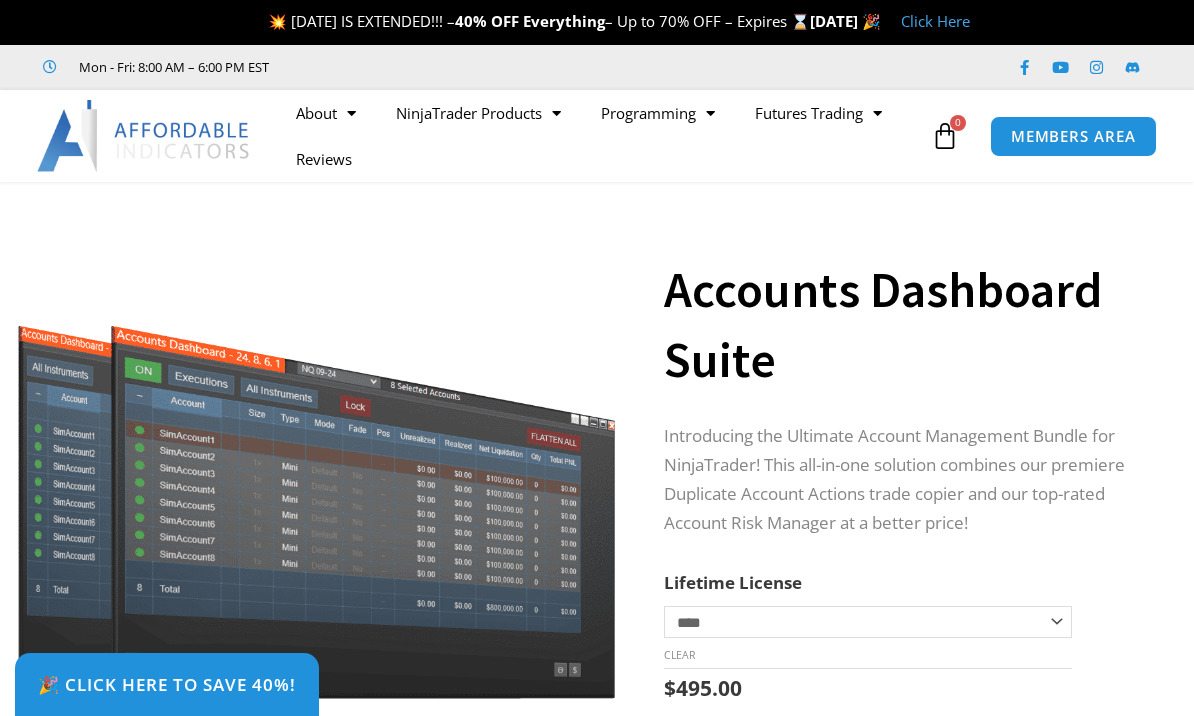 scroll, scrollTop: 0, scrollLeft: 0, axis: both 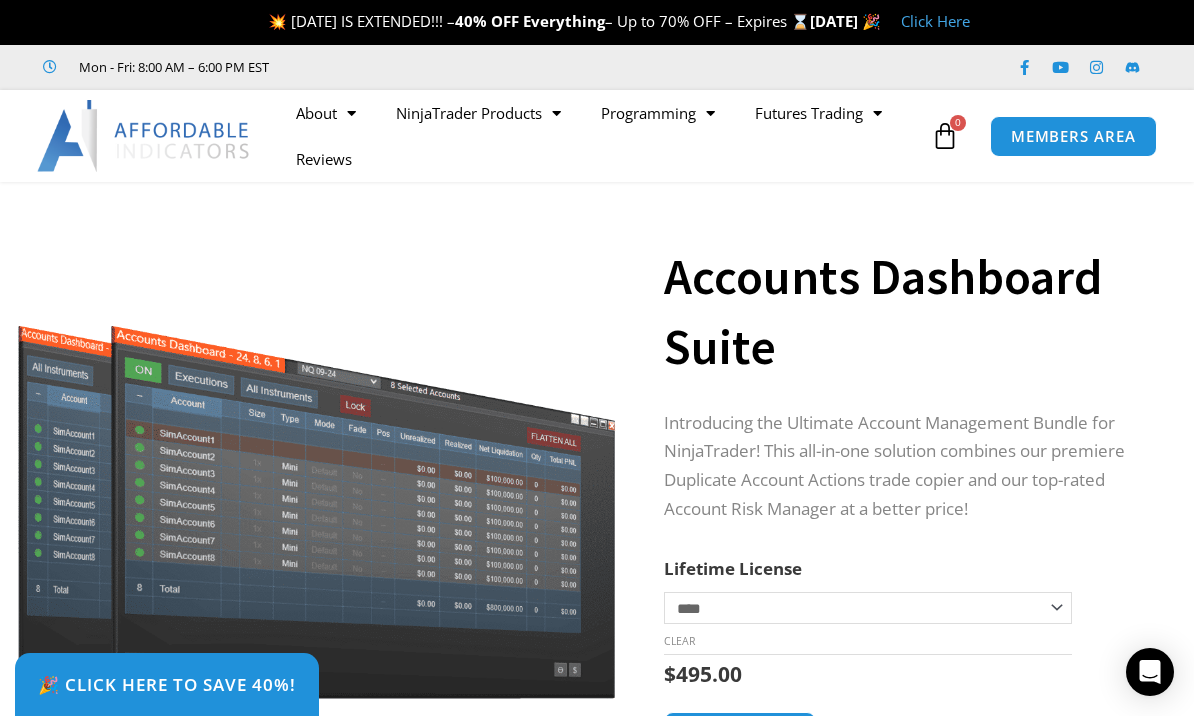 click on "Click Here" at bounding box center [935, 21] 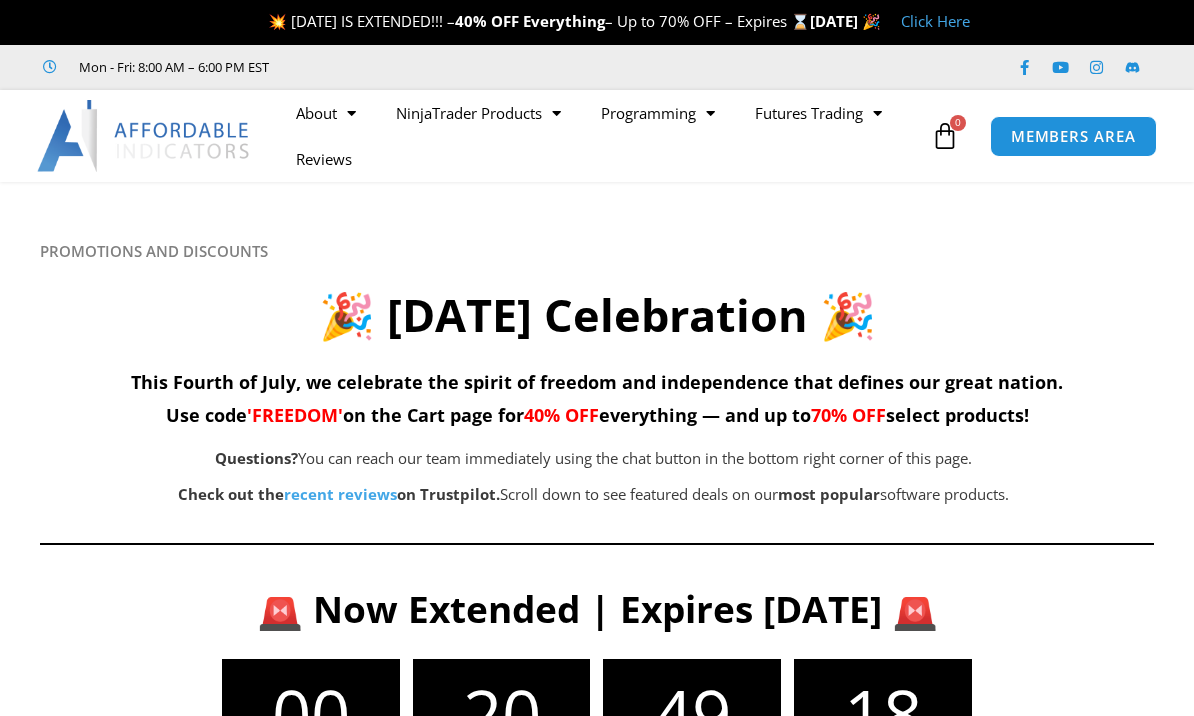 scroll, scrollTop: 0, scrollLeft: 0, axis: both 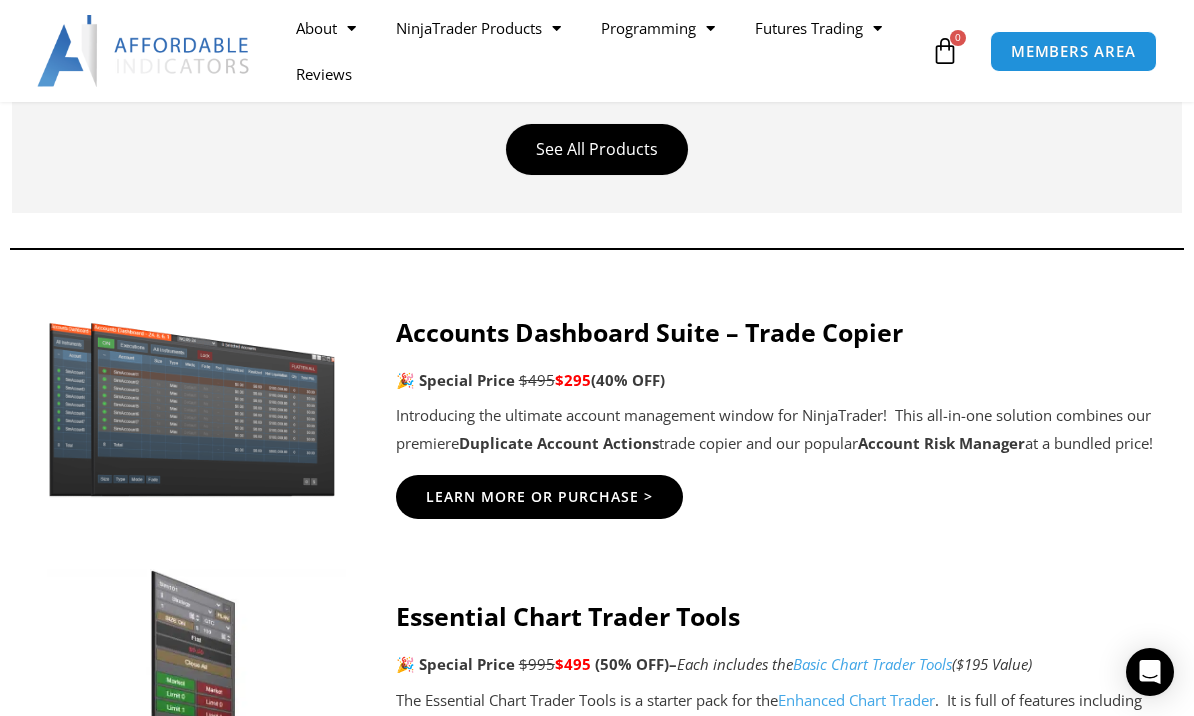 click on "Accounts Dashboard Suite – Trade Copier" at bounding box center [649, 332] 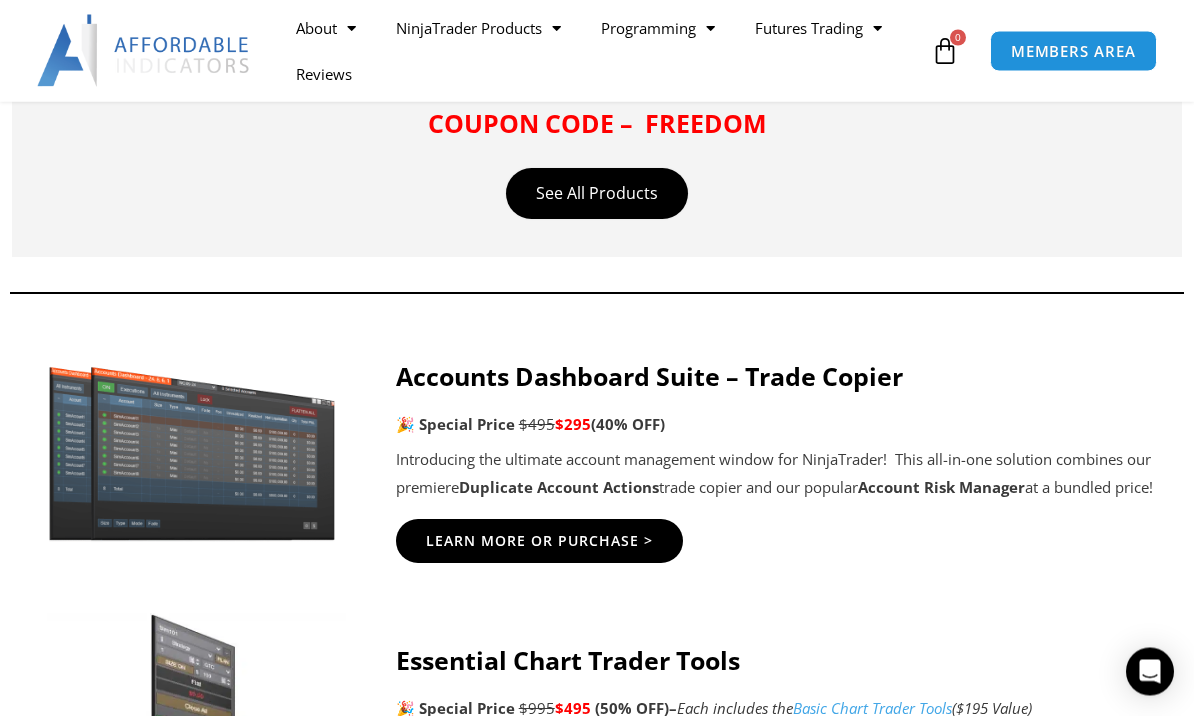 click on "Accounts Dashboard Suite – Trade Copier" at bounding box center [649, 377] 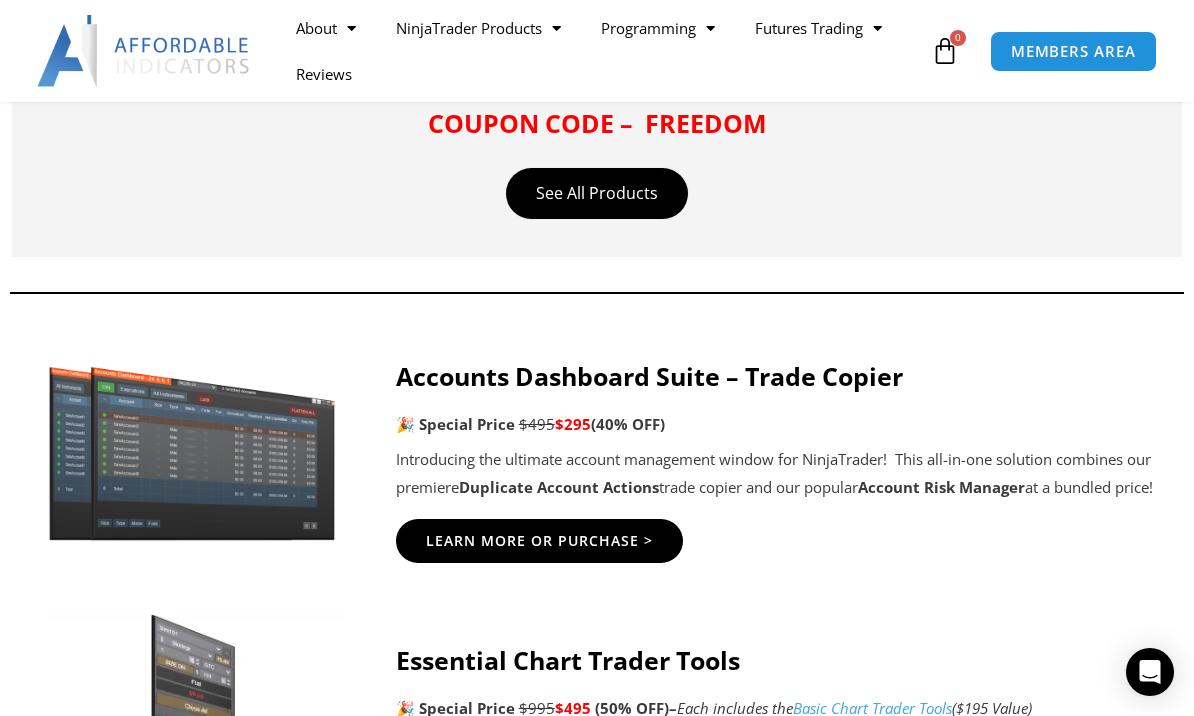 click on "Accounts Dashboard Suite – Trade Copier 🎉 Special Price    $495  $295  (40% OFF) Introducing the ultimate account management window for NinjaTrader!  This all-in-one solution combines our premiere  Duplicate Account Actions  trade copier and our popular  Account Risk Manager  at a bundled price!" at bounding box center (775, 431) 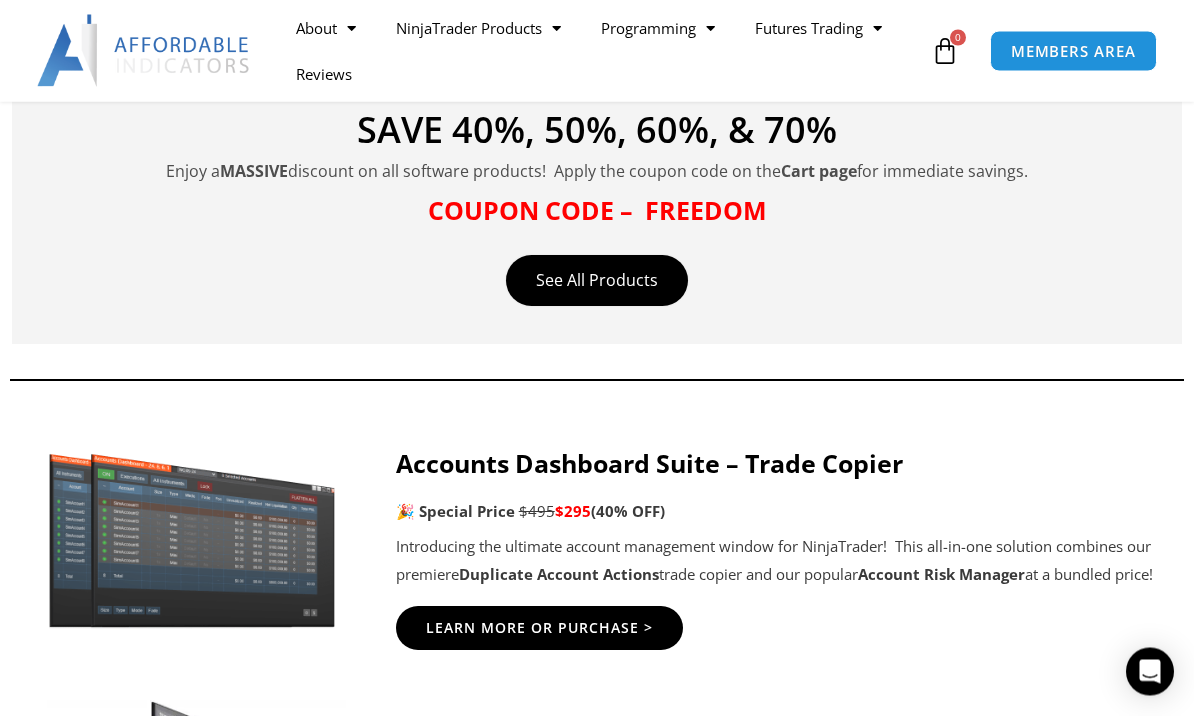 scroll, scrollTop: 770, scrollLeft: 0, axis: vertical 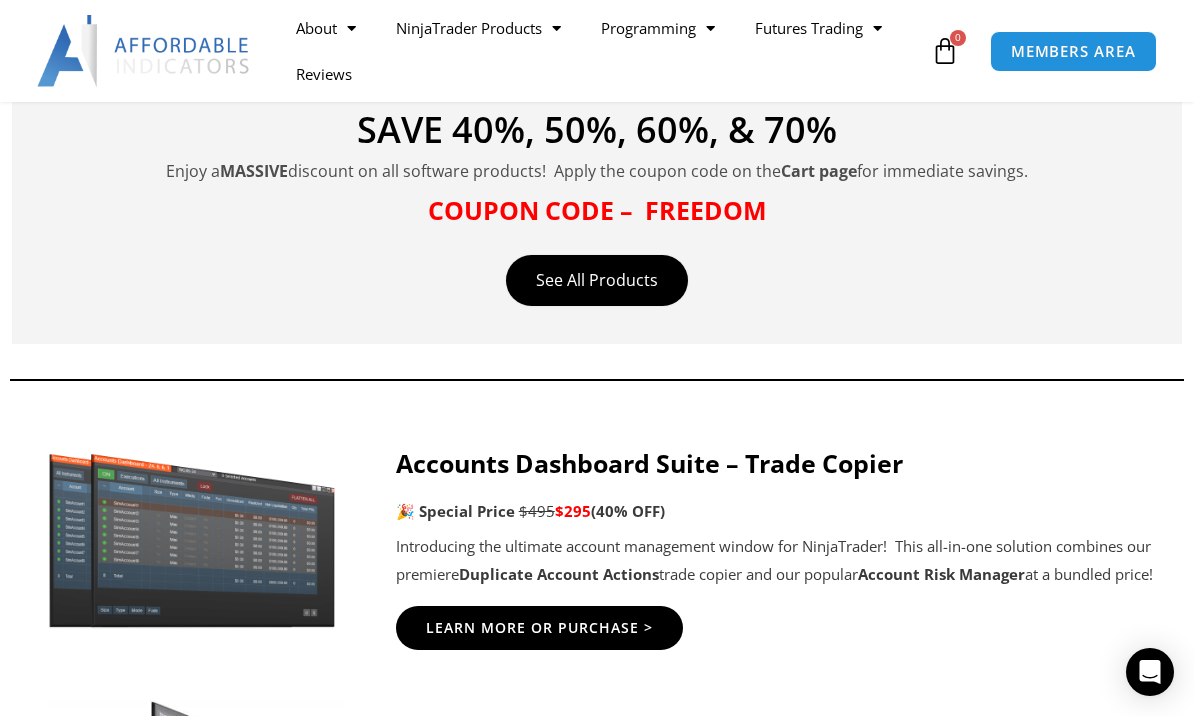 click on "Accounts Dashboard Suite – Trade Copier" at bounding box center [649, 463] 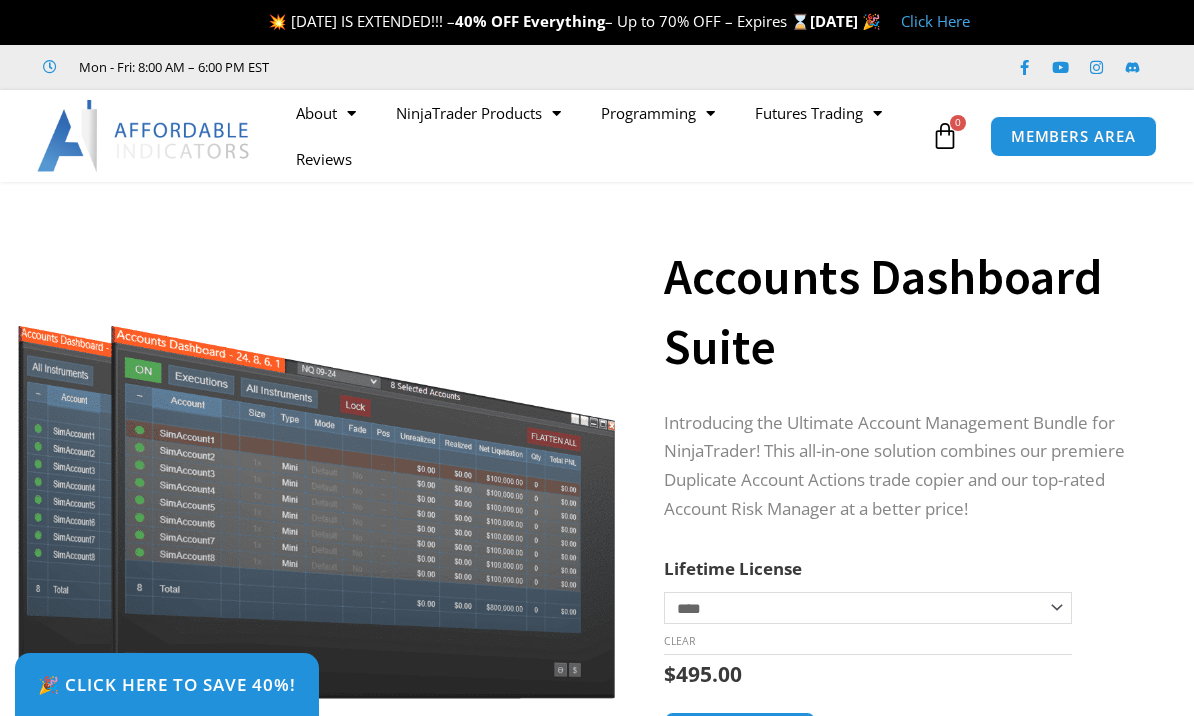 scroll, scrollTop: 0, scrollLeft: 0, axis: both 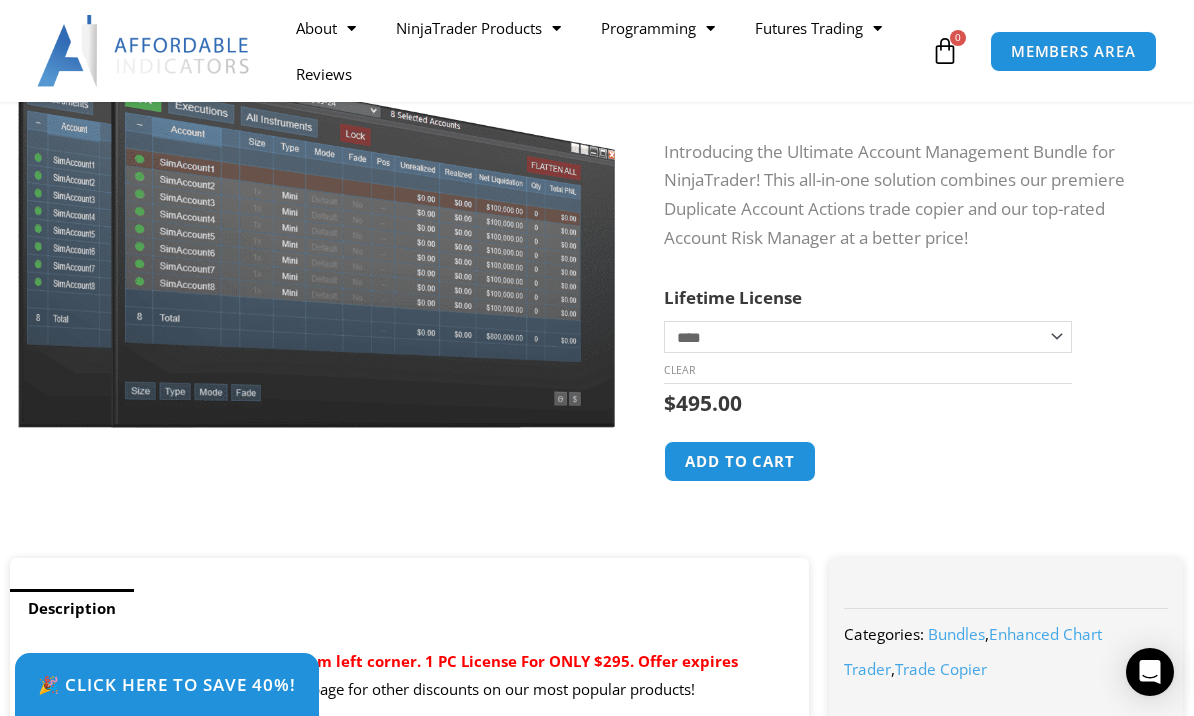 click on "Add to cart" 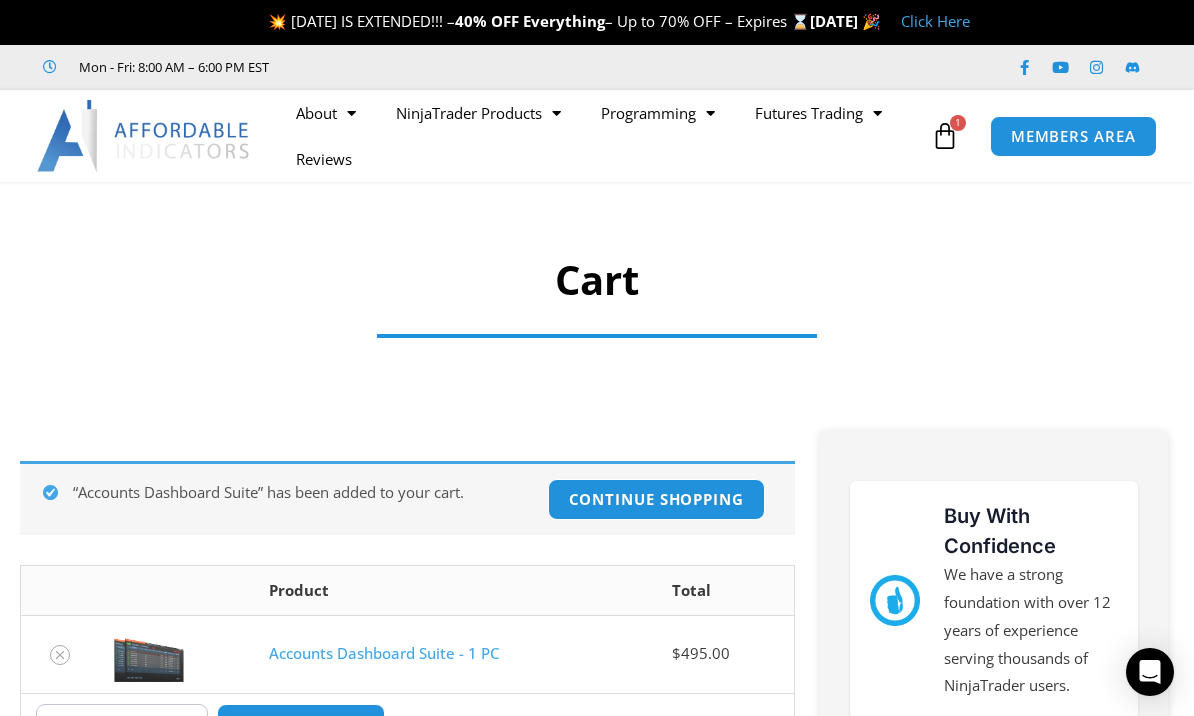 scroll, scrollTop: 0, scrollLeft: 0, axis: both 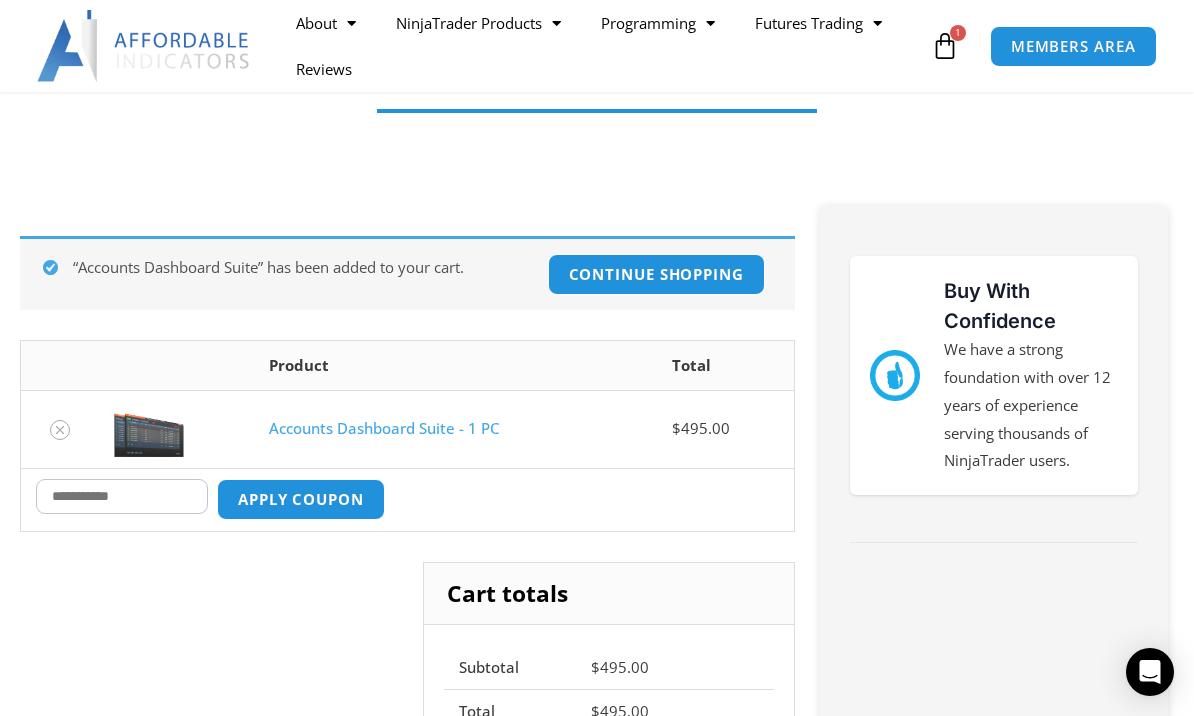click on "Coupon:" at bounding box center [122, 496] 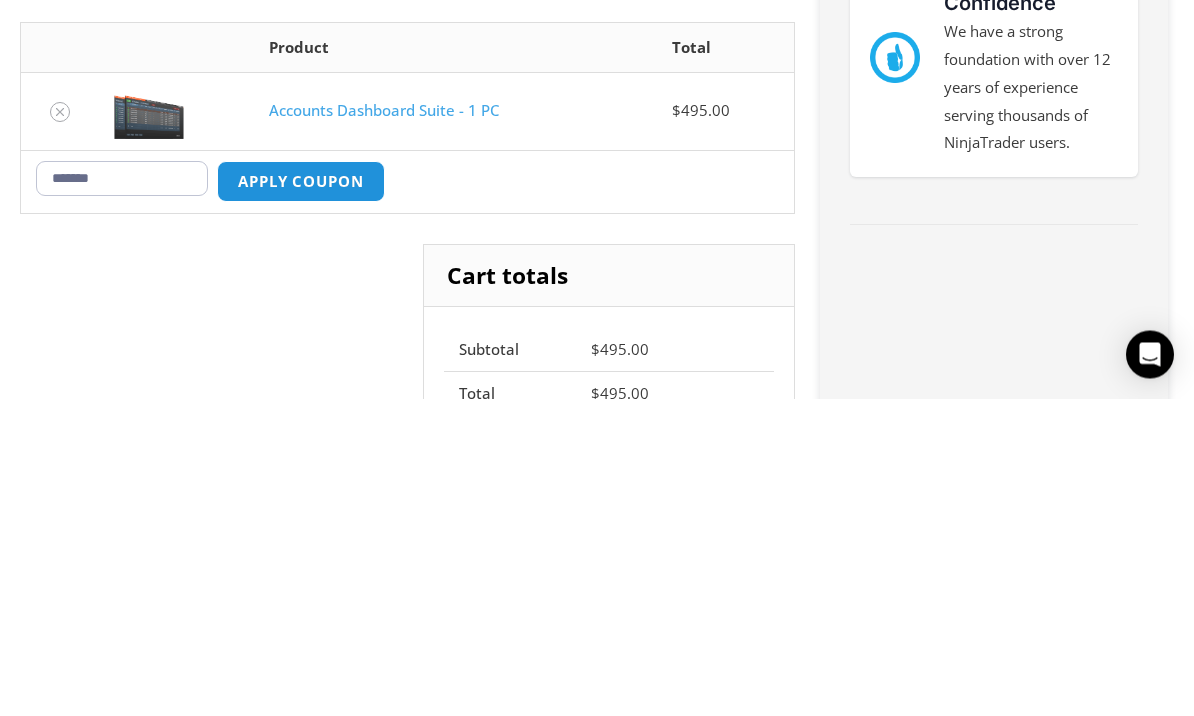 type on "*******" 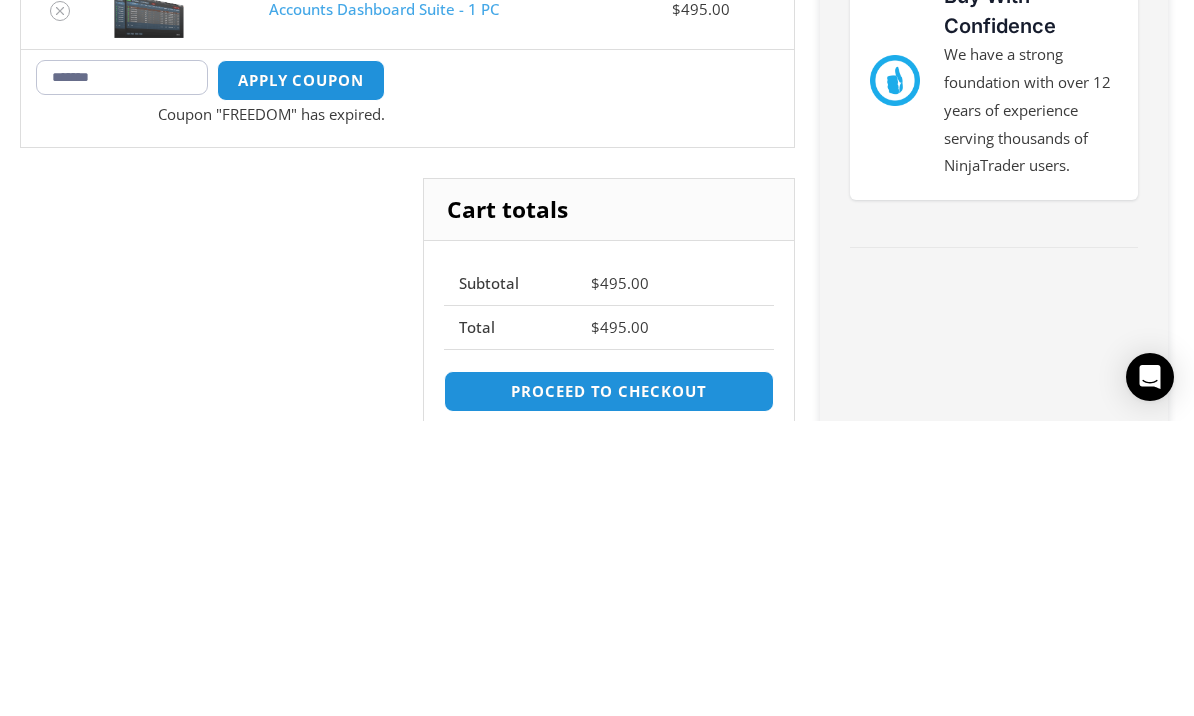 click on "Apply coupon" at bounding box center [301, 375] 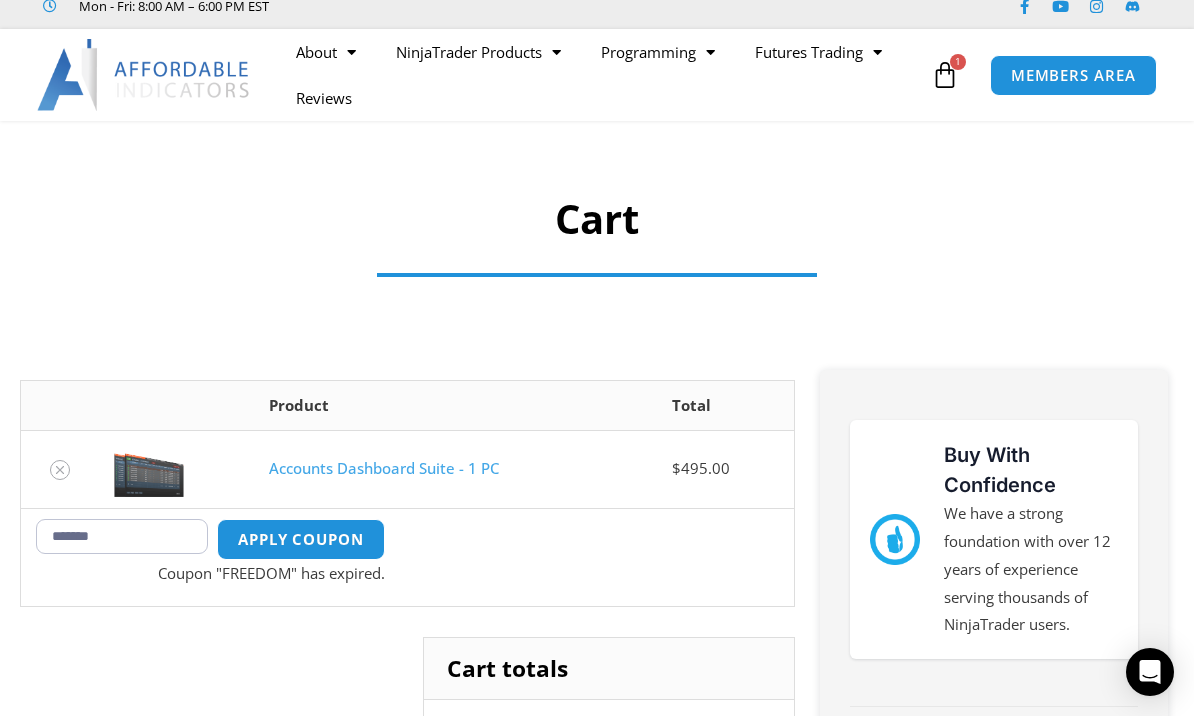 scroll, scrollTop: 0, scrollLeft: 0, axis: both 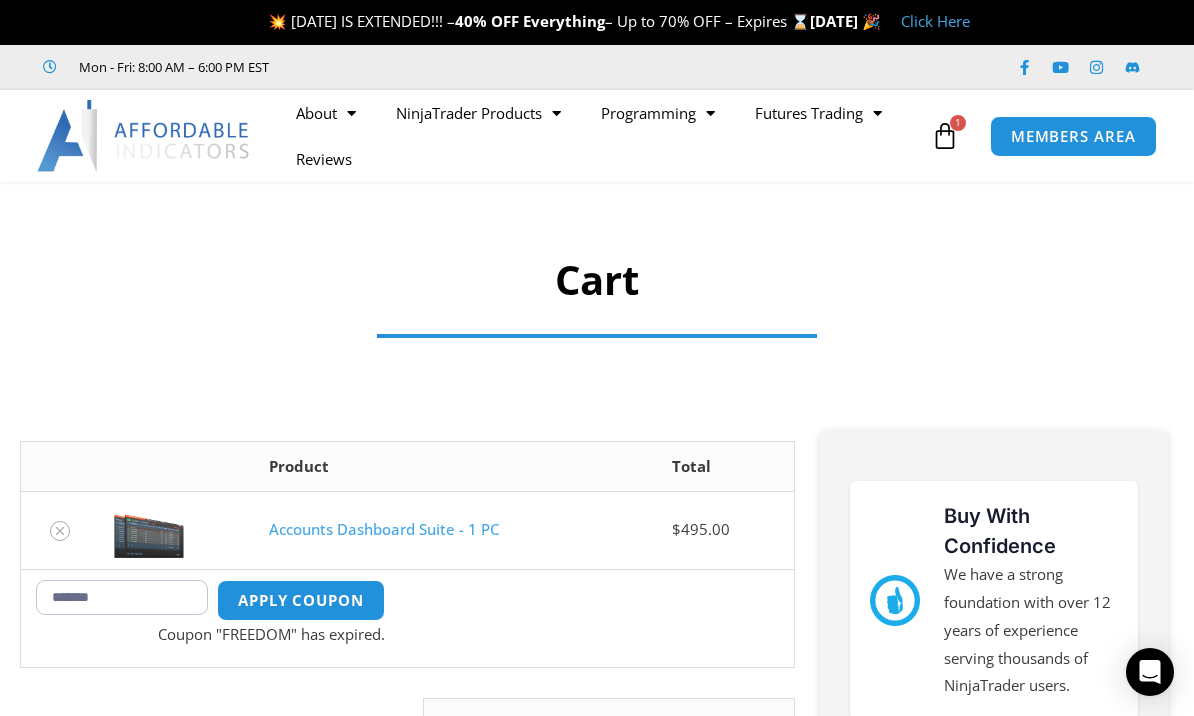 click at bounding box center [1060, 67] 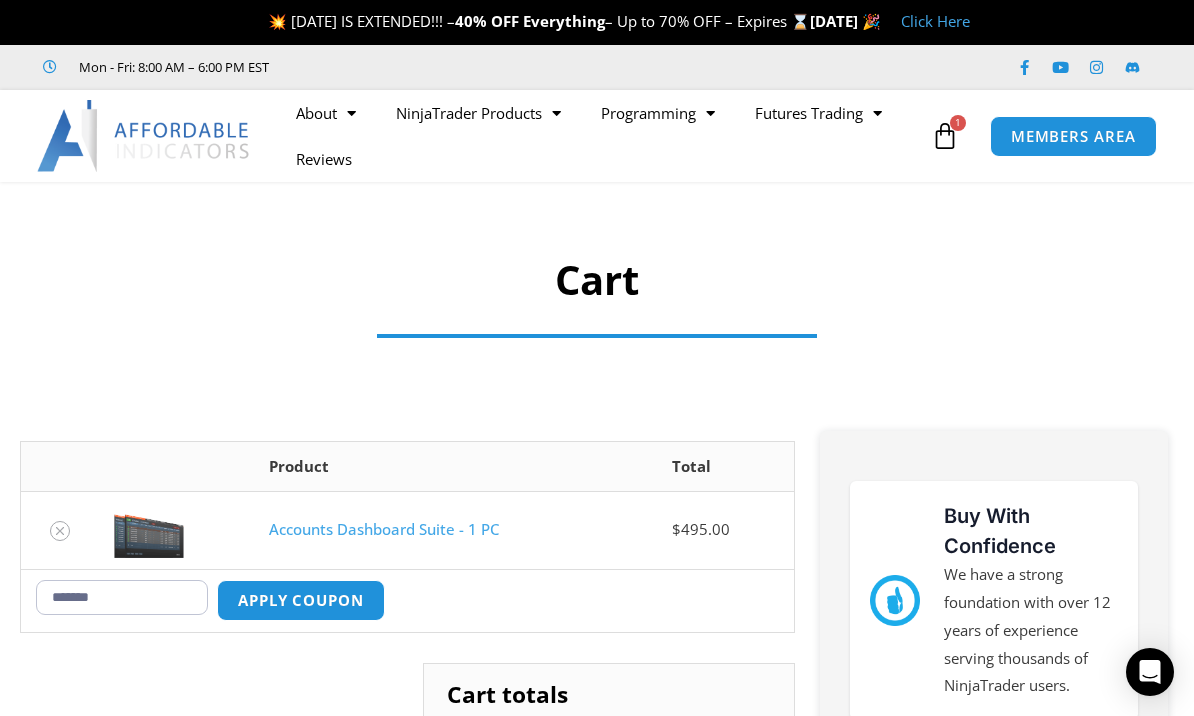 click on "Click Here" at bounding box center (935, 21) 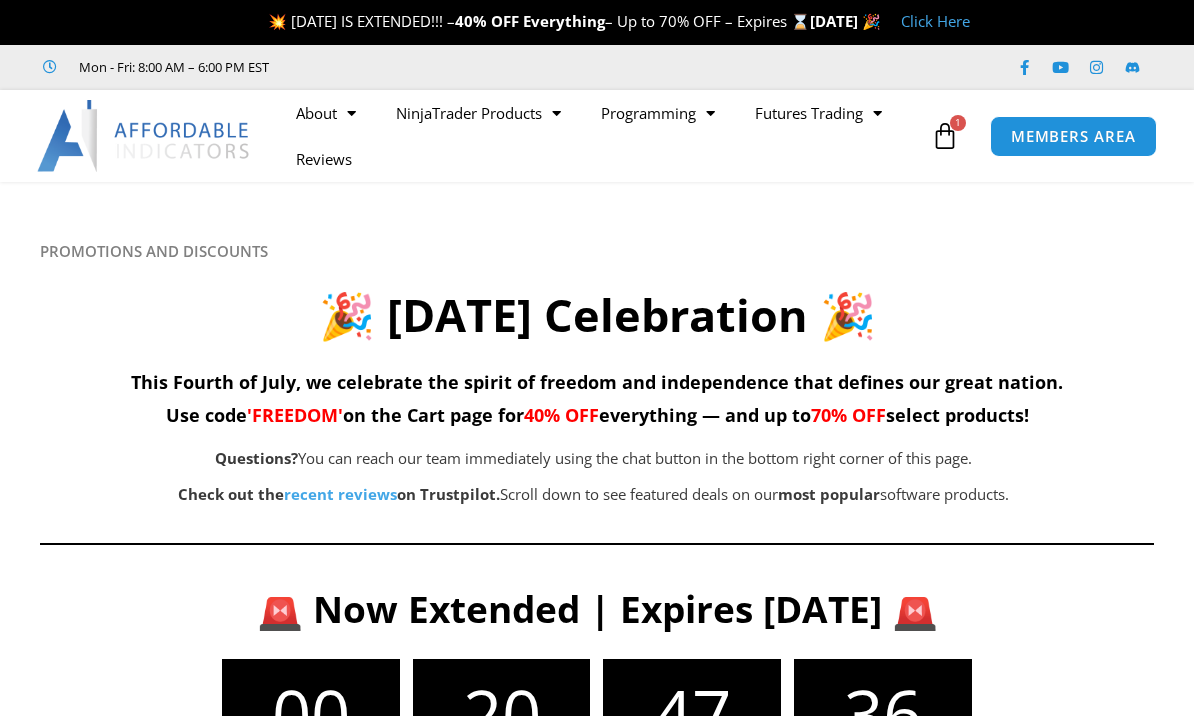 scroll, scrollTop: 0, scrollLeft: 0, axis: both 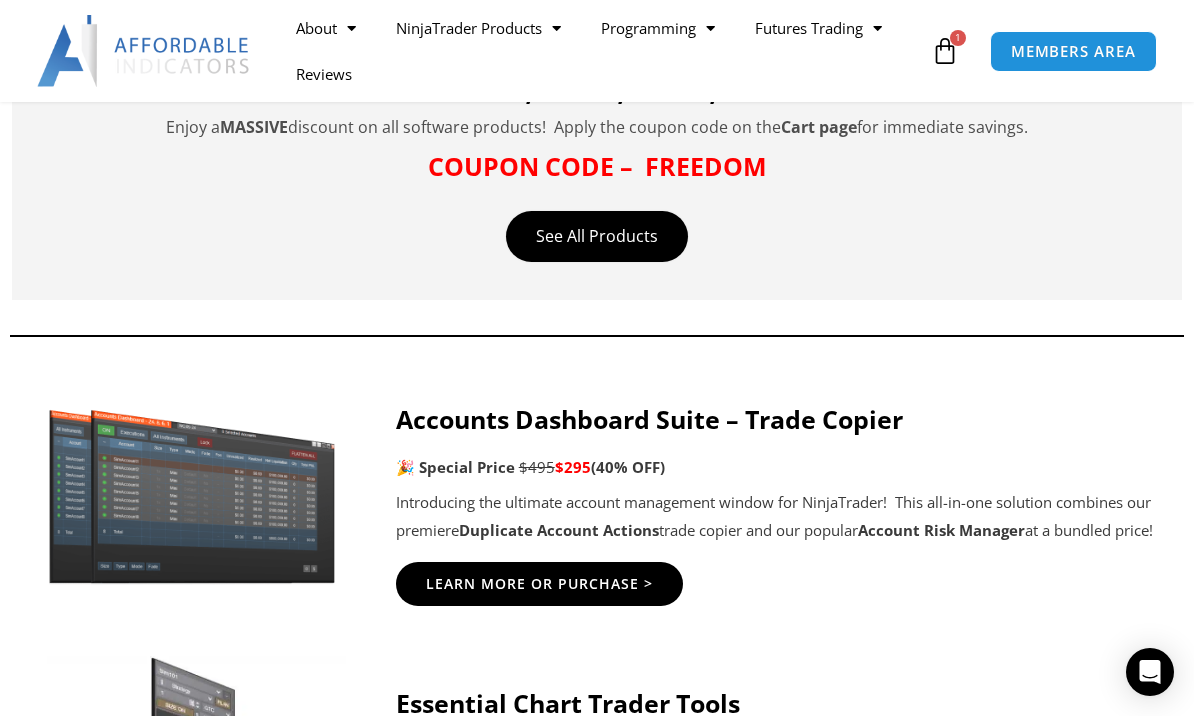 click on "Learn More Or Purchase >" at bounding box center (539, 584) 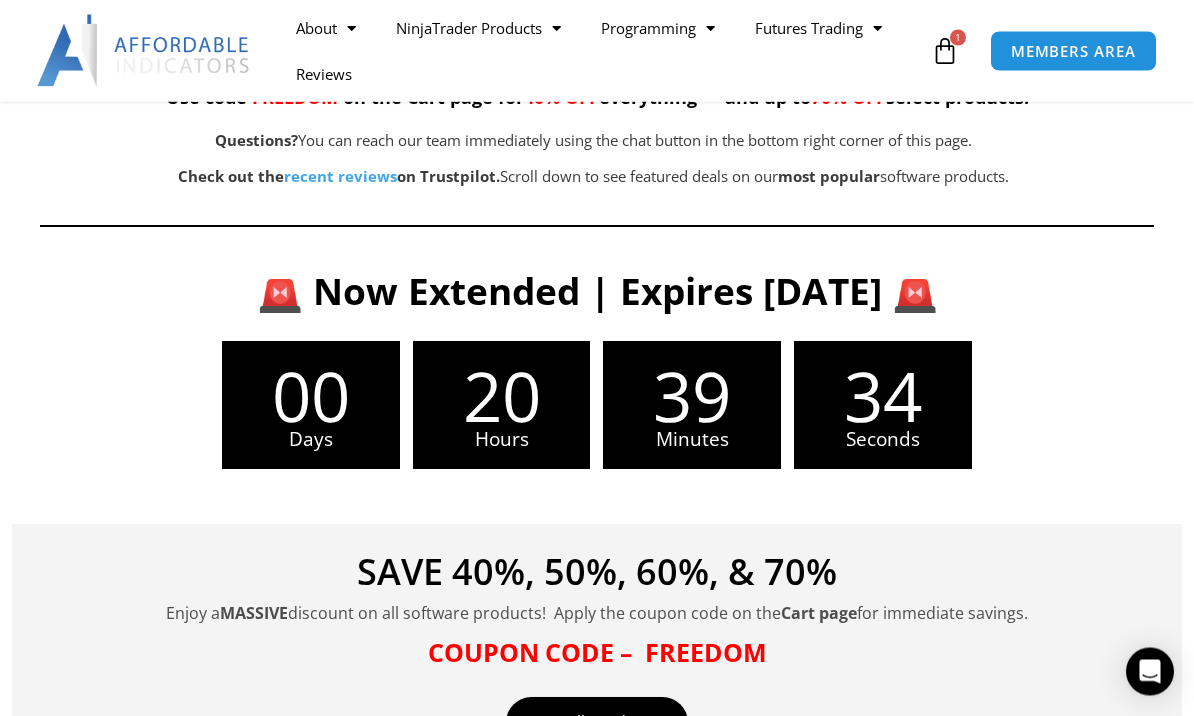 scroll, scrollTop: 299, scrollLeft: 0, axis: vertical 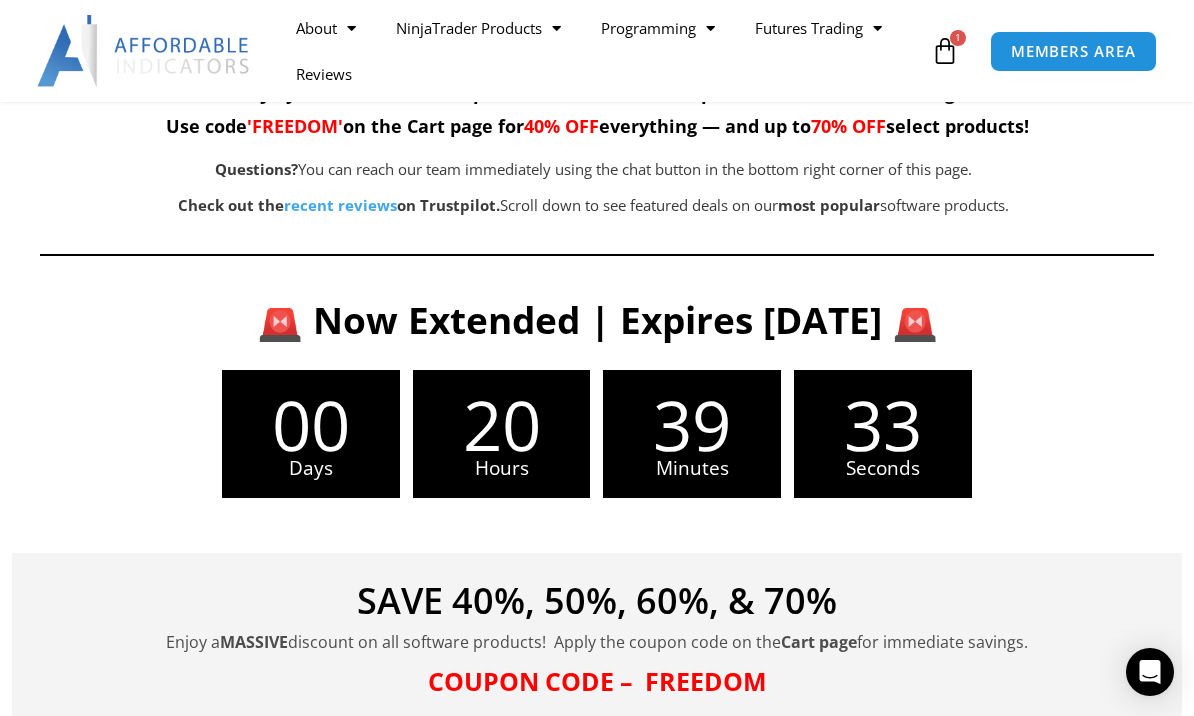 click on "MEMBERS AREA" at bounding box center [1073, 51] 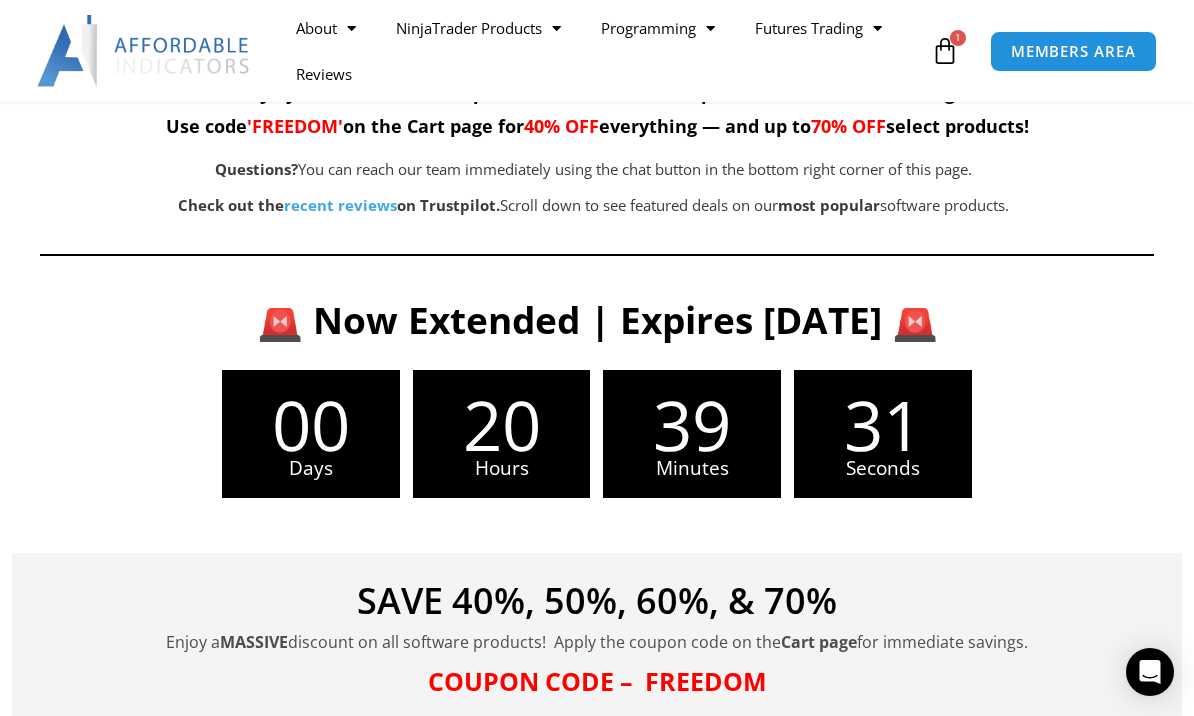 click on "MEMBERS AREA" at bounding box center [1073, 51] 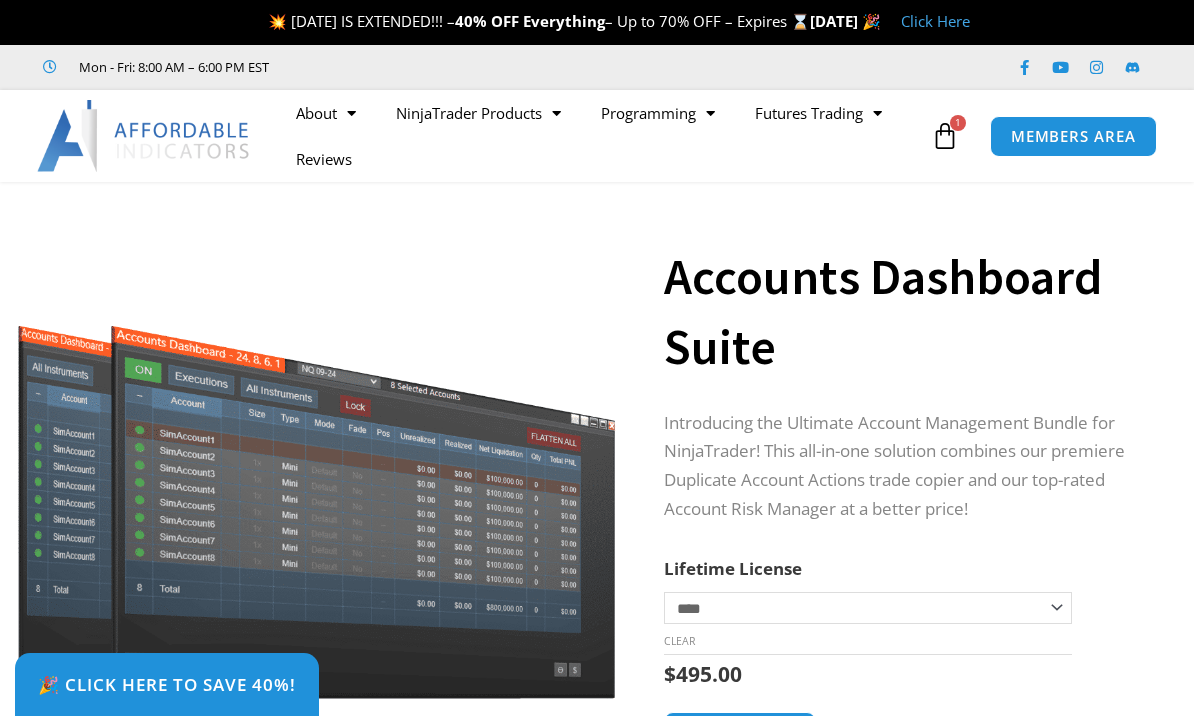 scroll, scrollTop: 0, scrollLeft: 0, axis: both 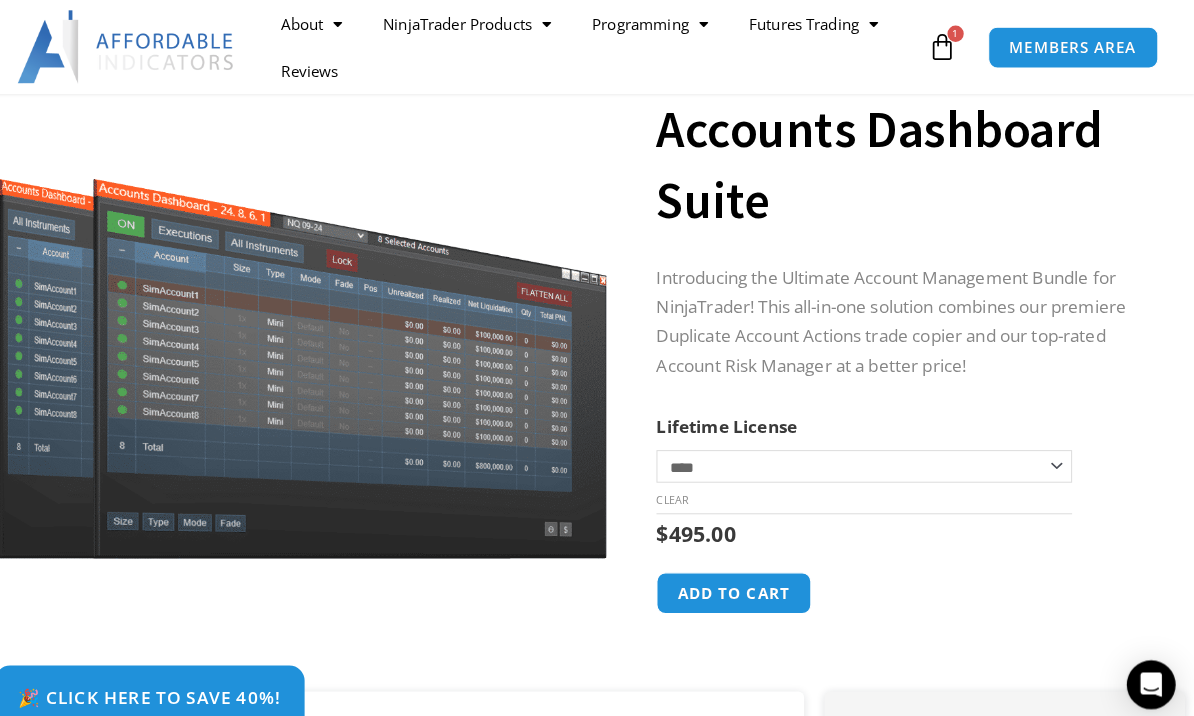 click on "Add to cart" 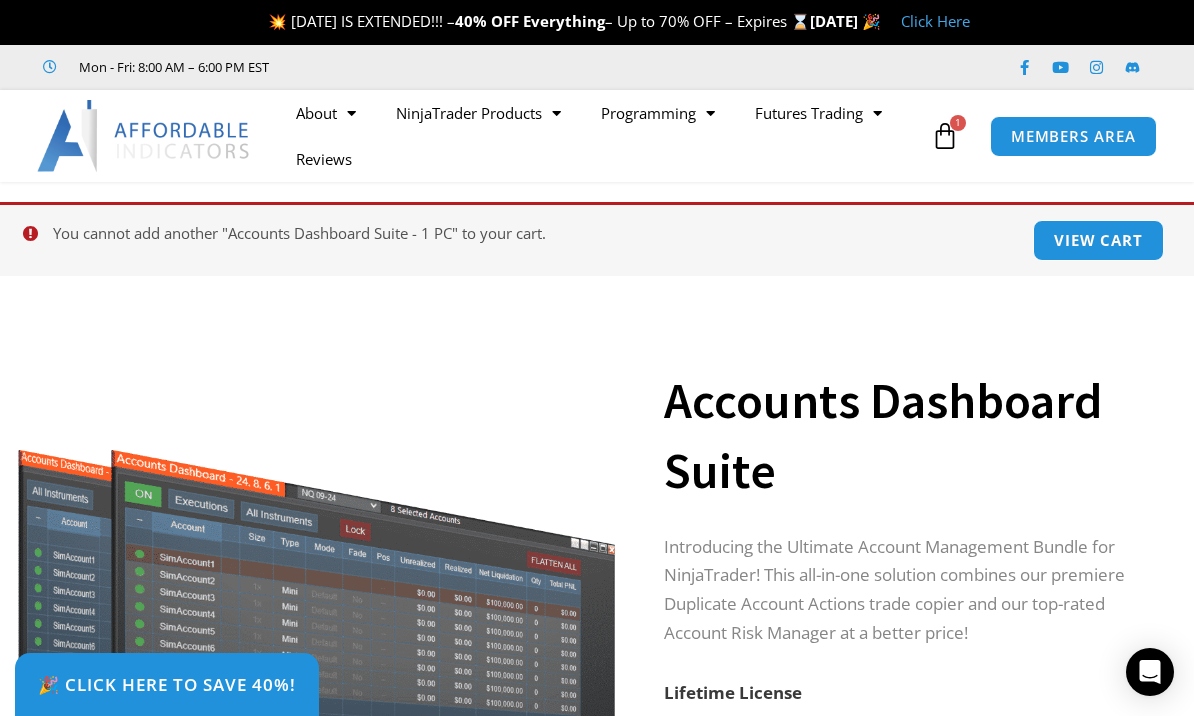 scroll, scrollTop: 30, scrollLeft: 0, axis: vertical 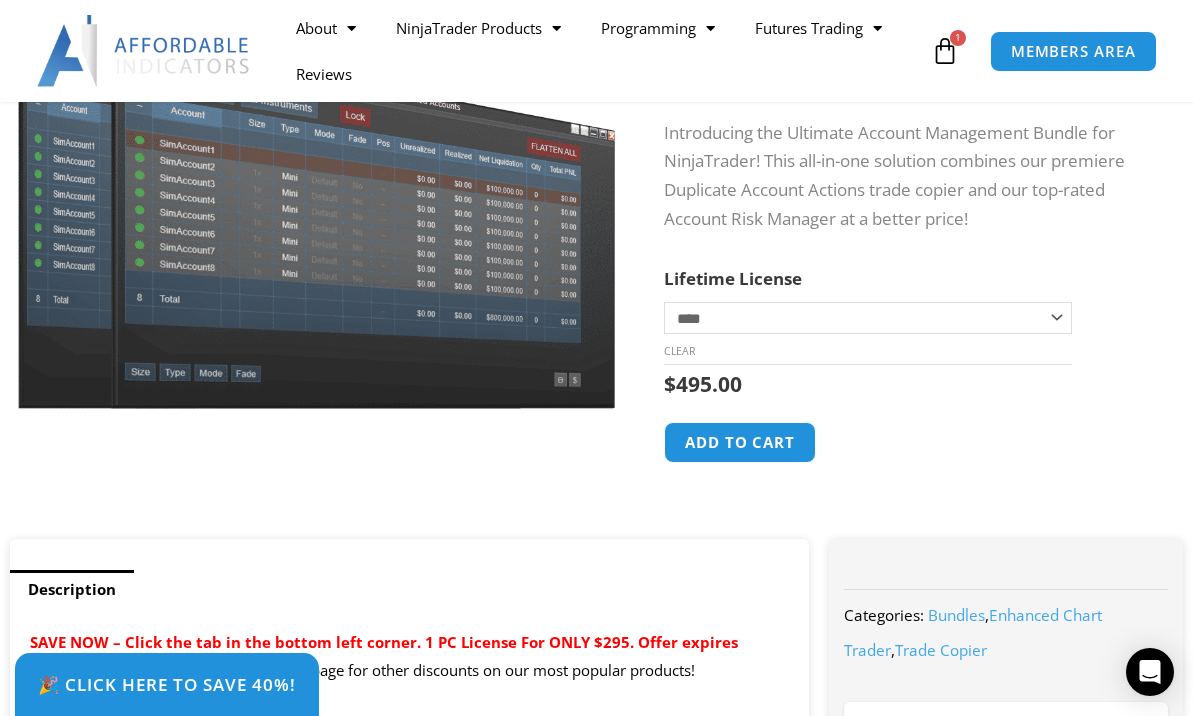 click on "Add to cart" 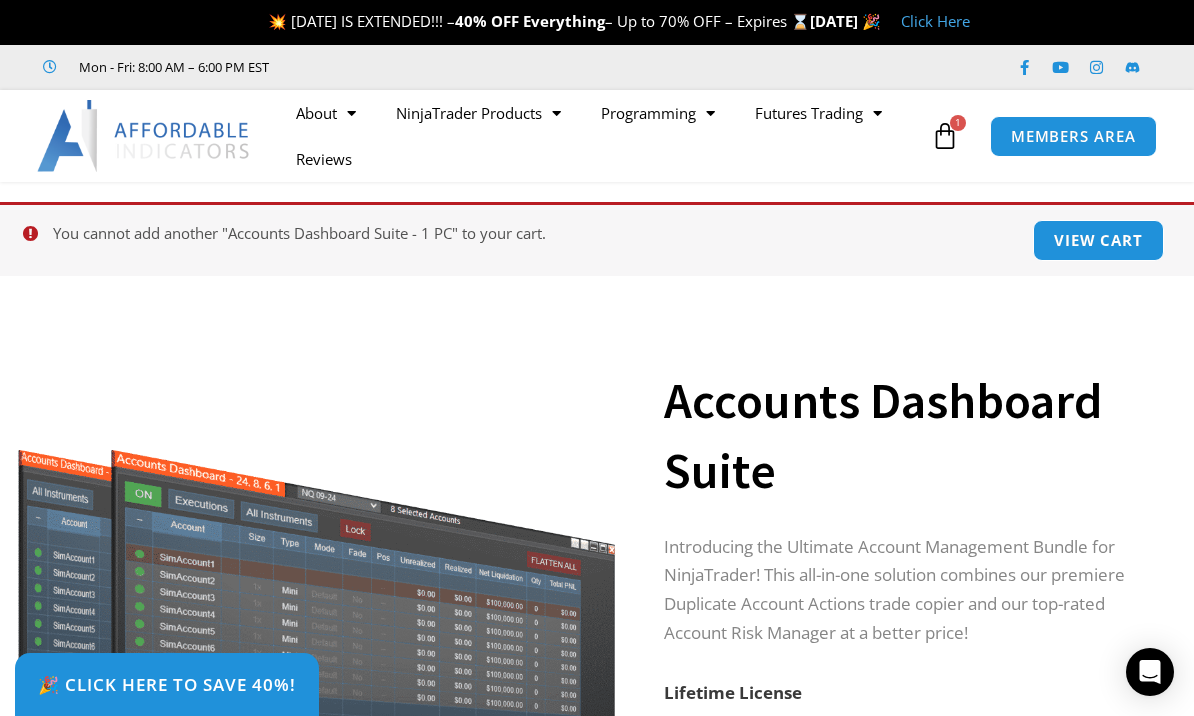 scroll, scrollTop: 0, scrollLeft: 0, axis: both 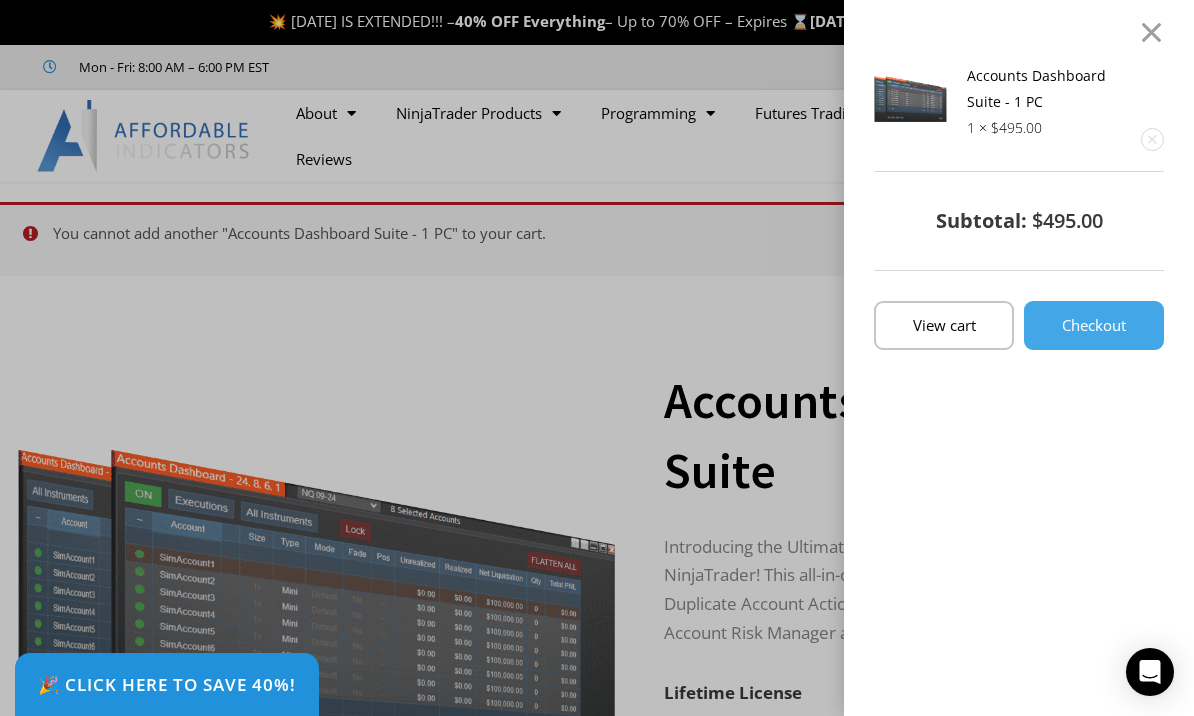 click on "View cart" at bounding box center [944, 325] 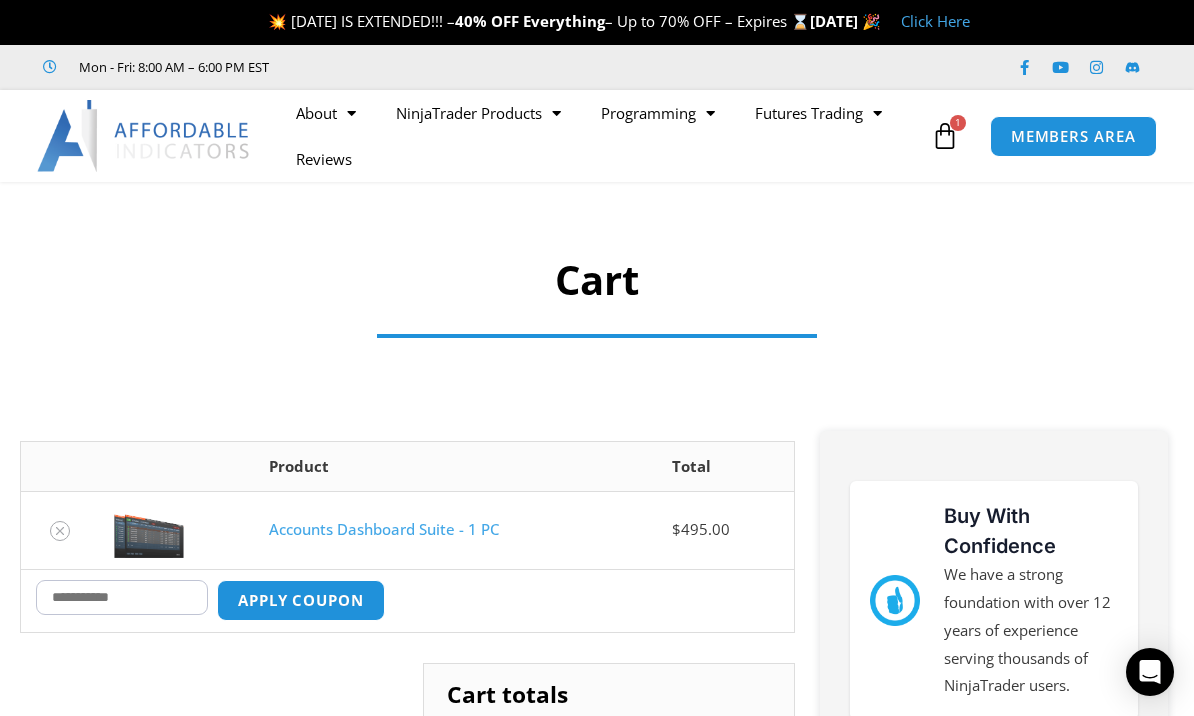 scroll, scrollTop: 0, scrollLeft: 0, axis: both 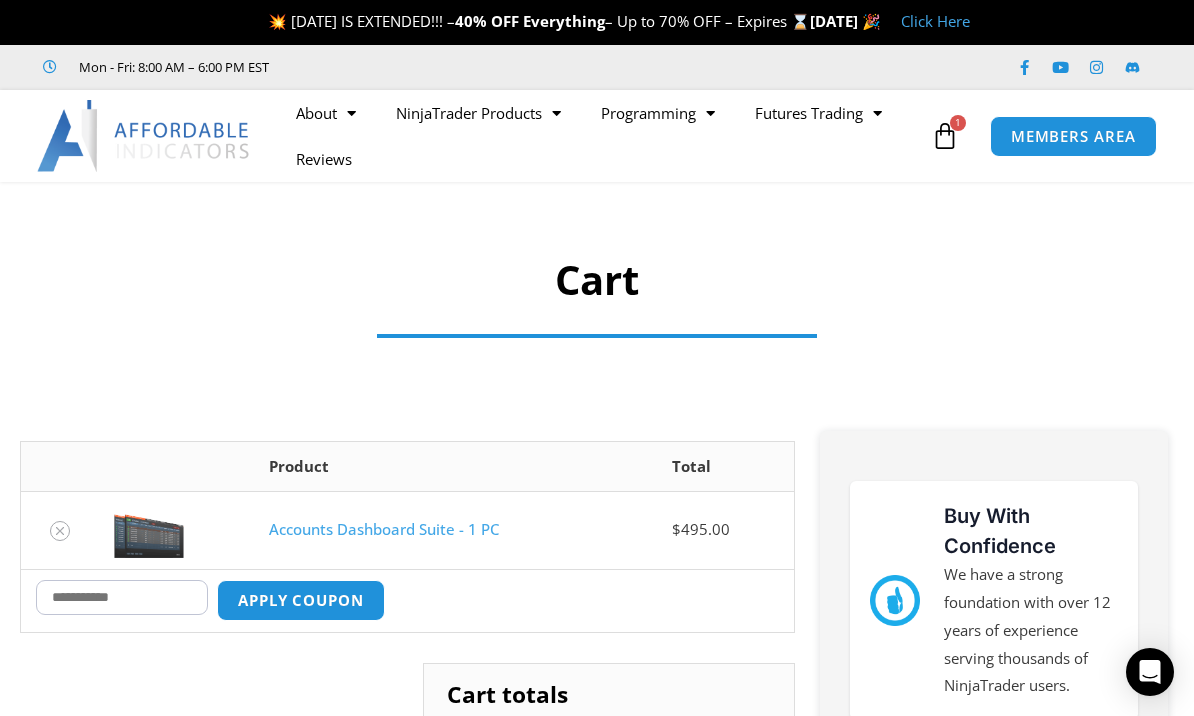 click on "Coupon:" at bounding box center (122, 597) 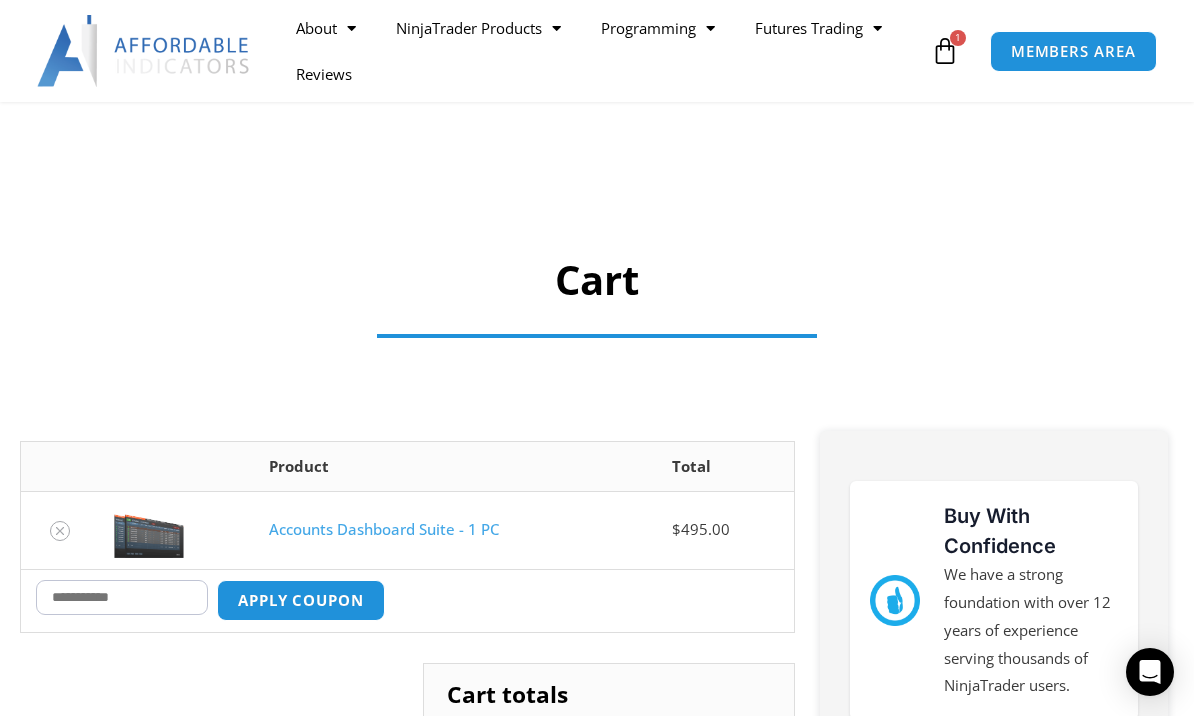scroll, scrollTop: 25, scrollLeft: 0, axis: vertical 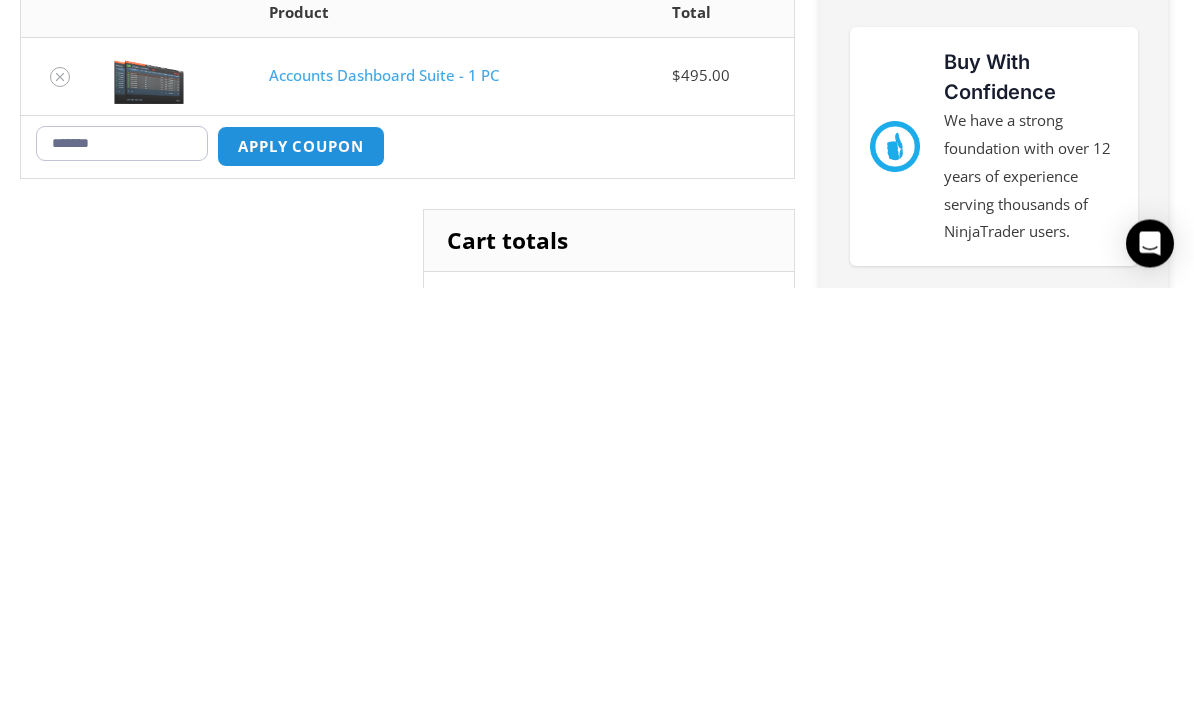 type on "*******" 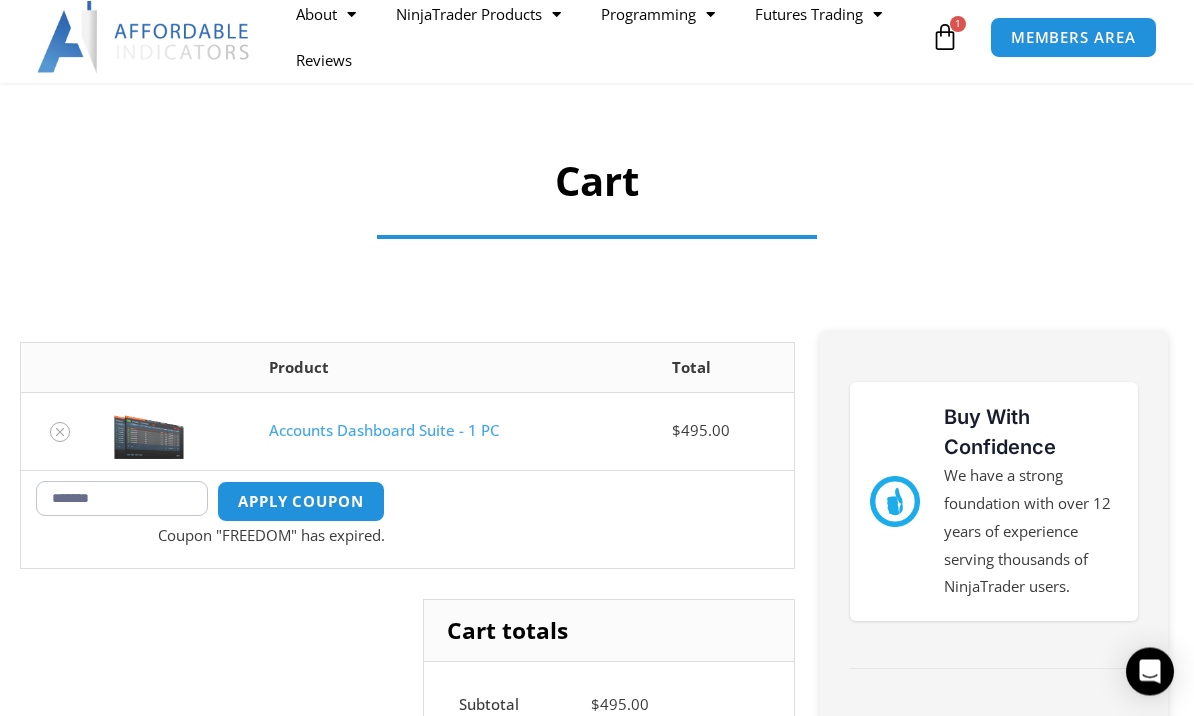 scroll, scrollTop: 0, scrollLeft: 0, axis: both 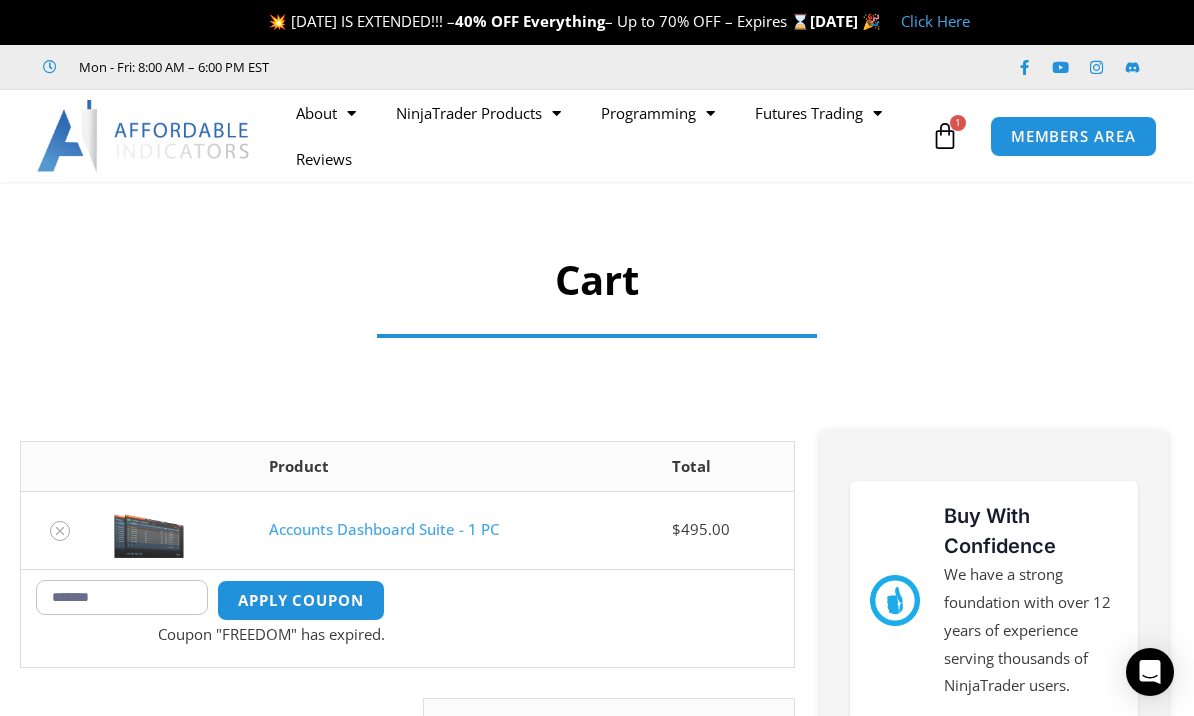 click 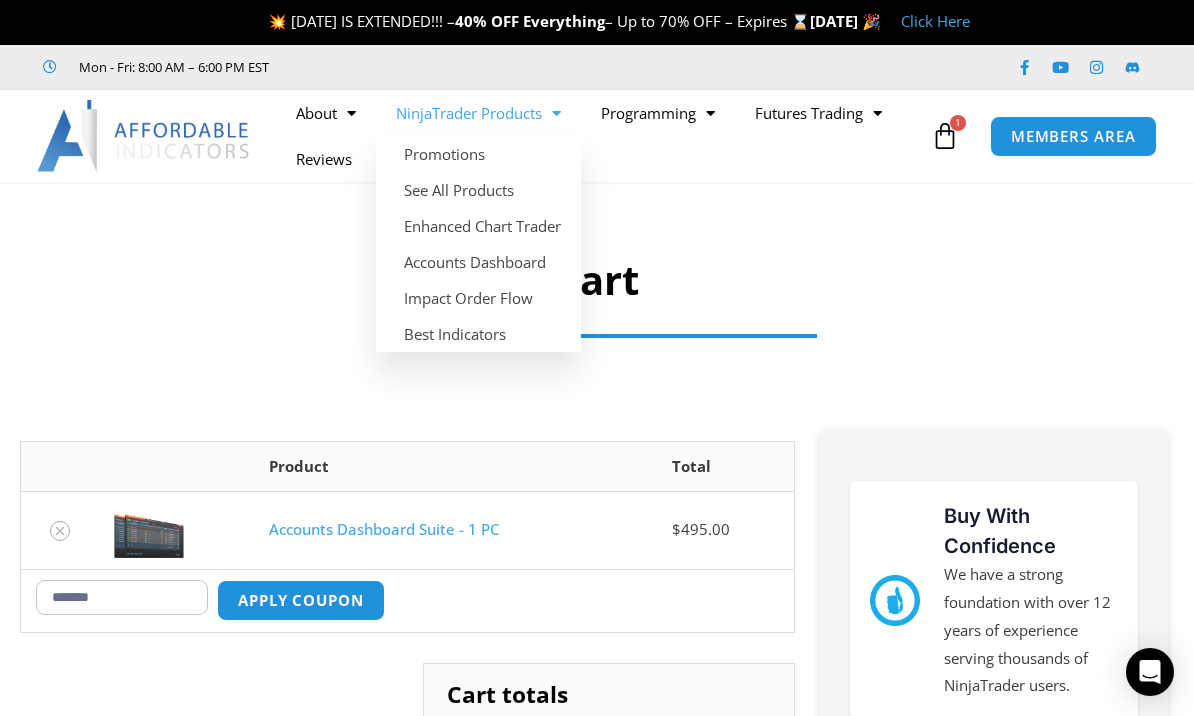 click on "Accounts Dashboard" 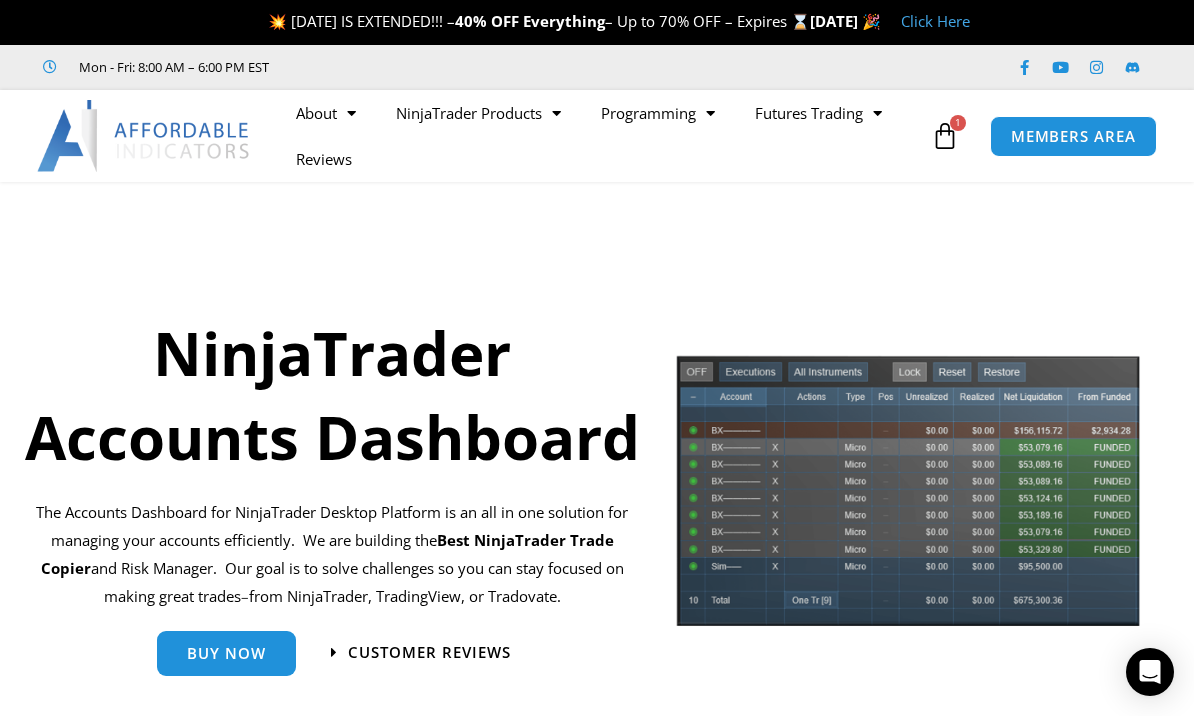 scroll, scrollTop: 0, scrollLeft: 0, axis: both 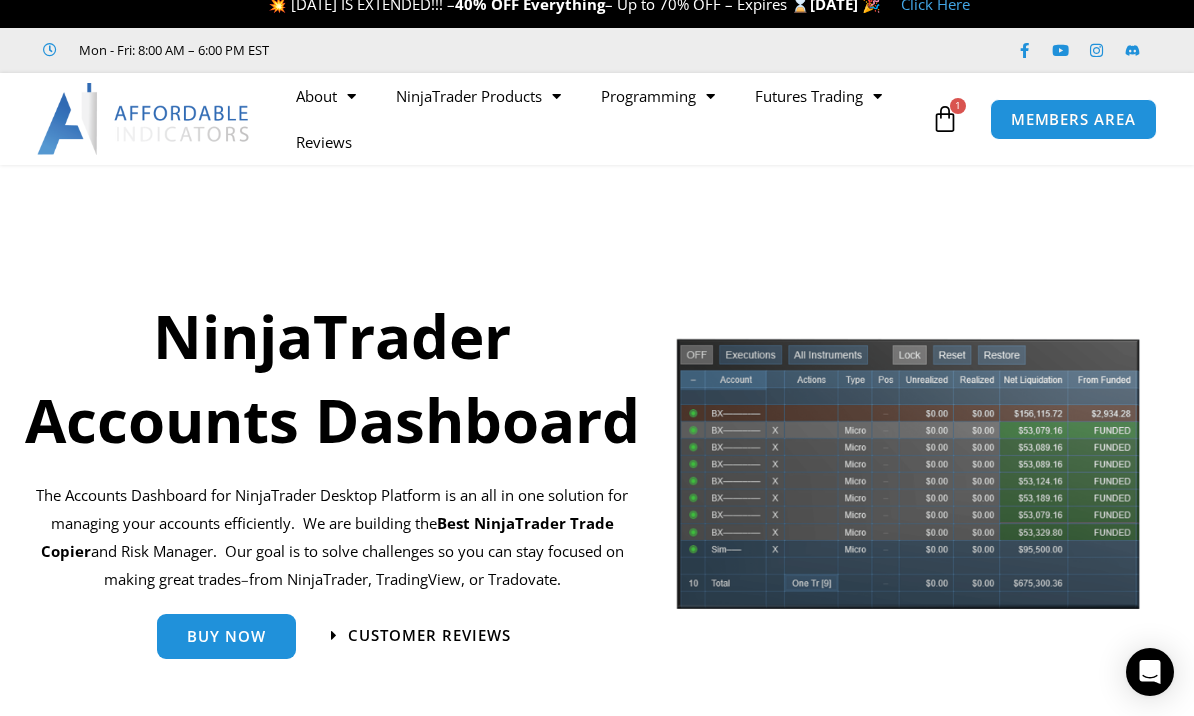click on "Buy Now" at bounding box center [226, 636] 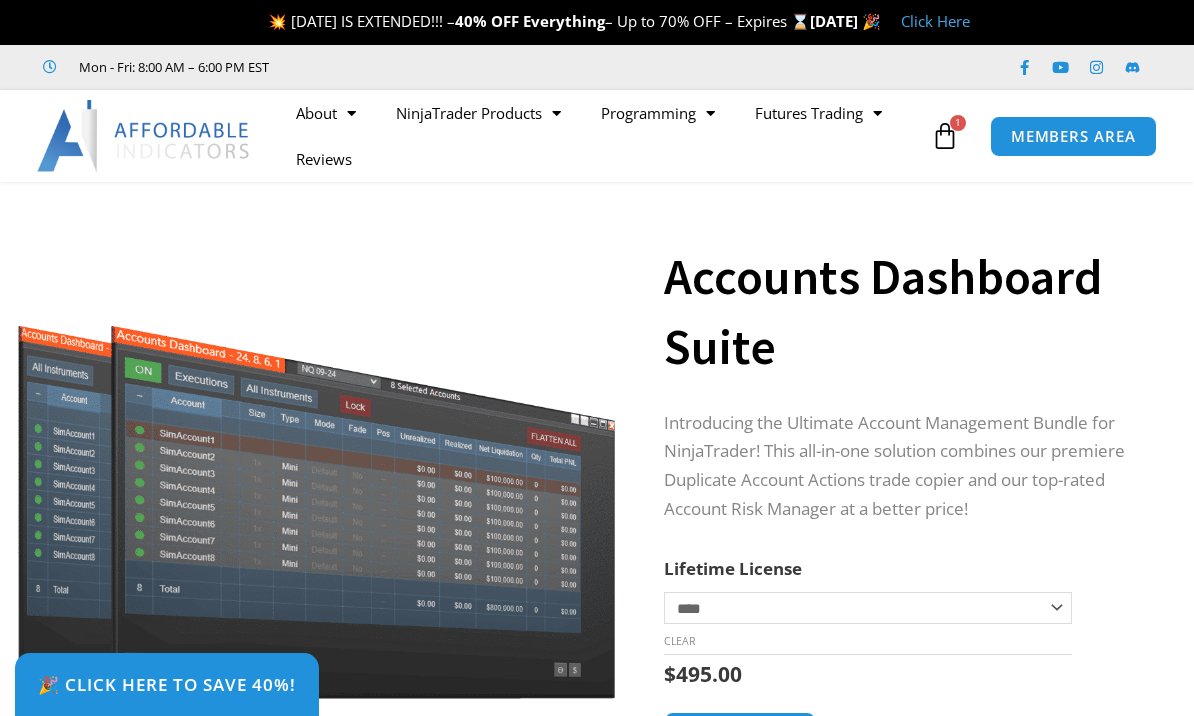 scroll, scrollTop: 185, scrollLeft: 0, axis: vertical 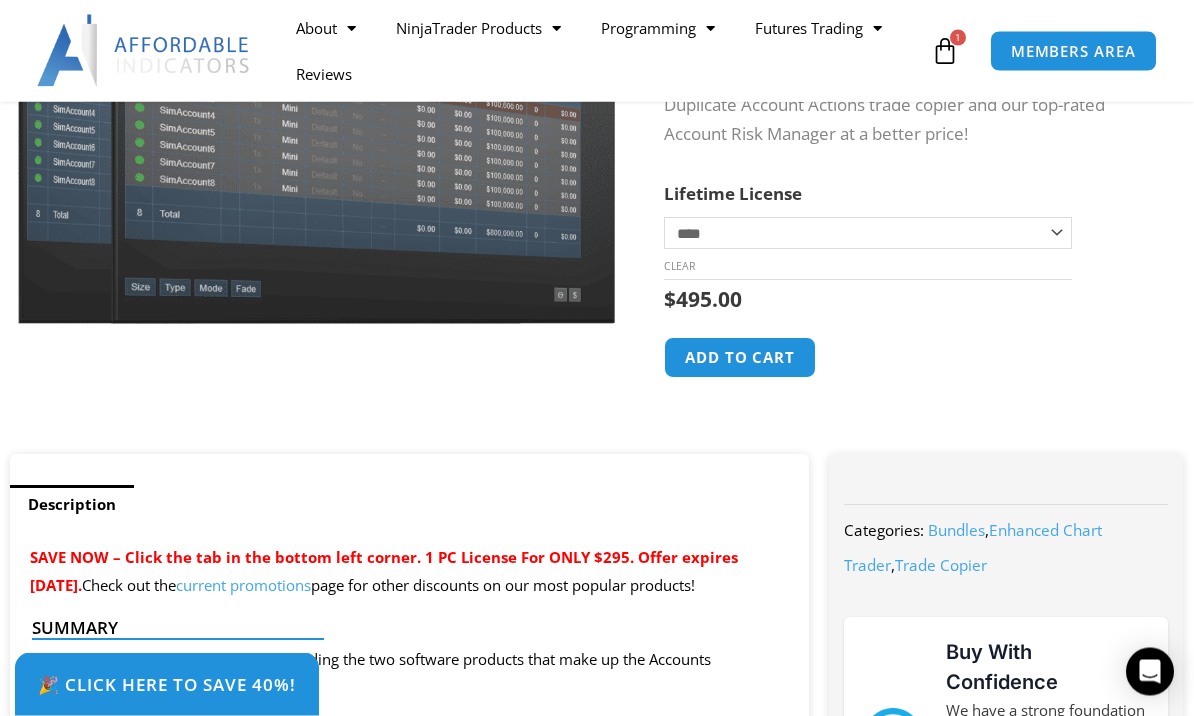 click on "Add to cart" 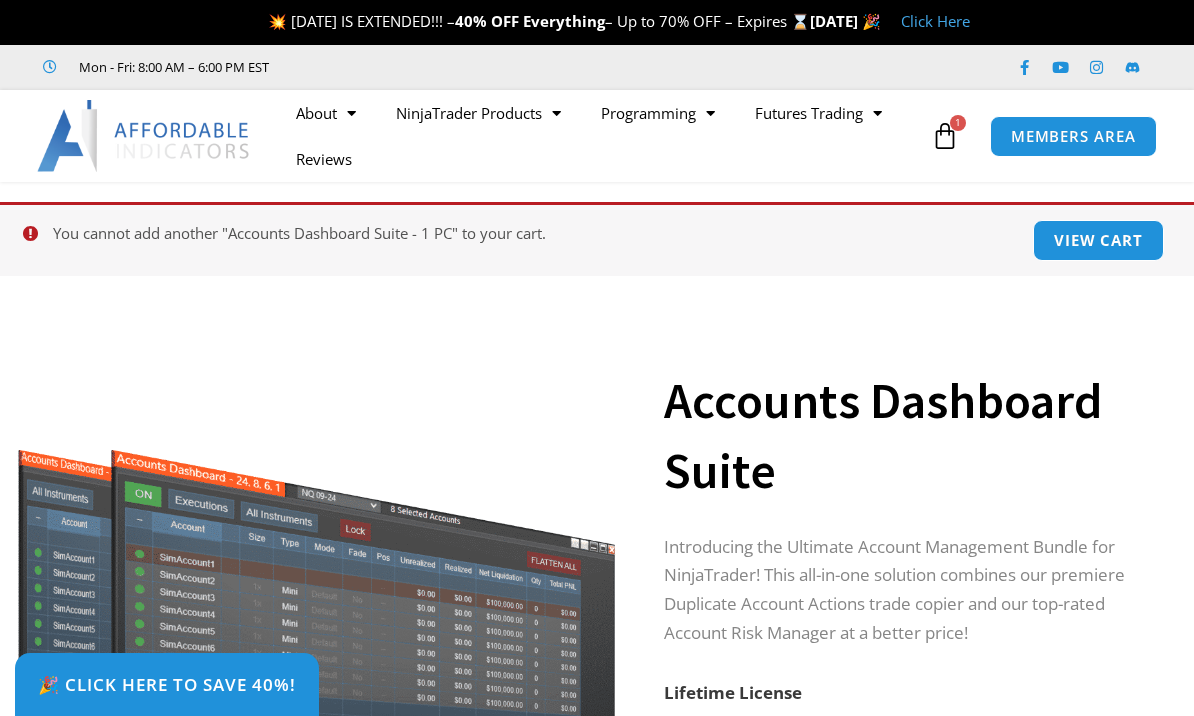 scroll, scrollTop: 0, scrollLeft: 0, axis: both 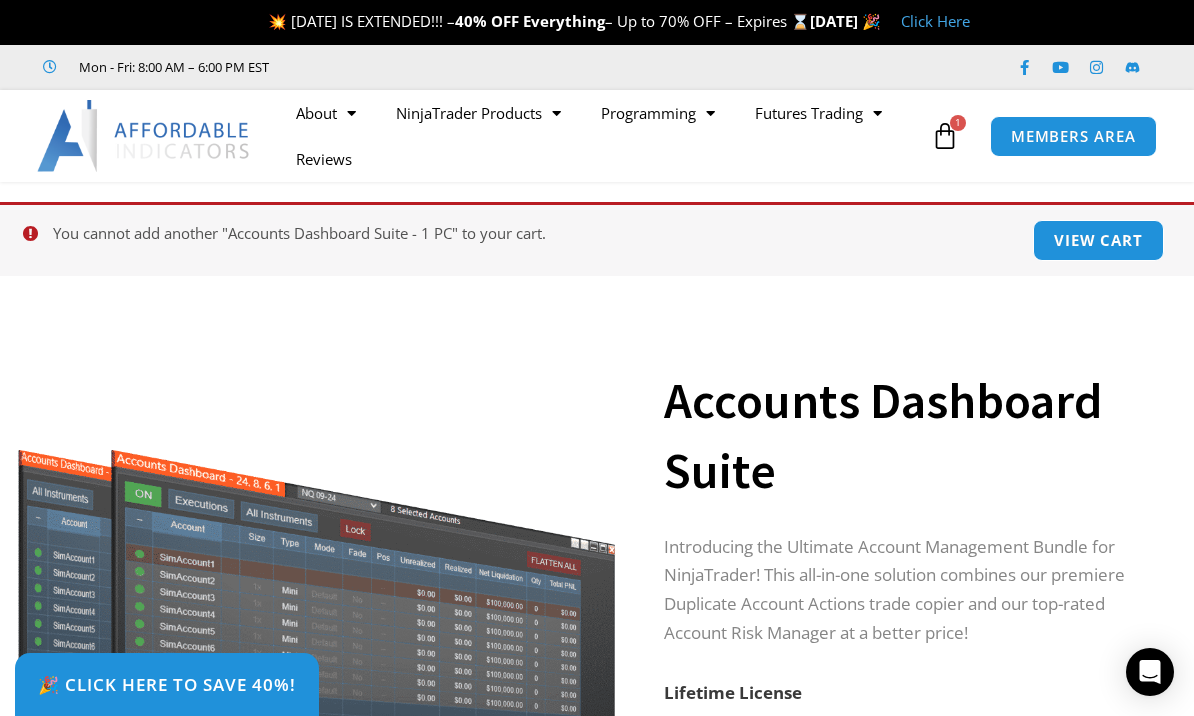 click on "View cart" at bounding box center (1098, 240) 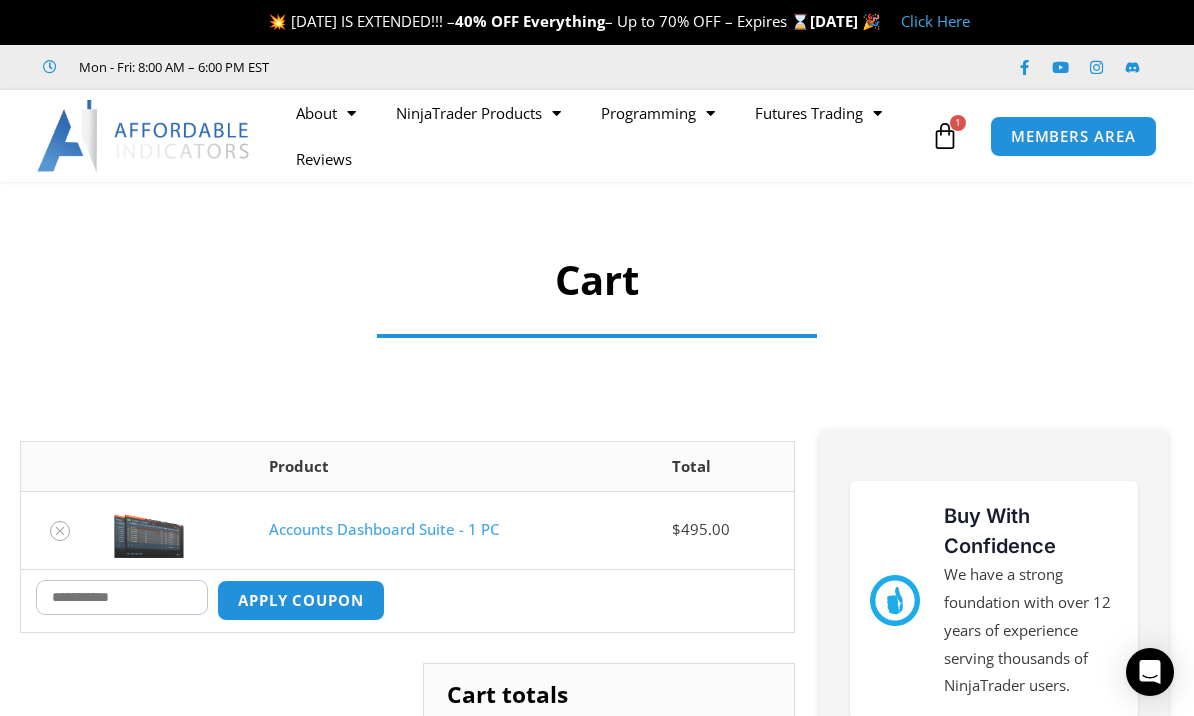 scroll, scrollTop: 0, scrollLeft: 0, axis: both 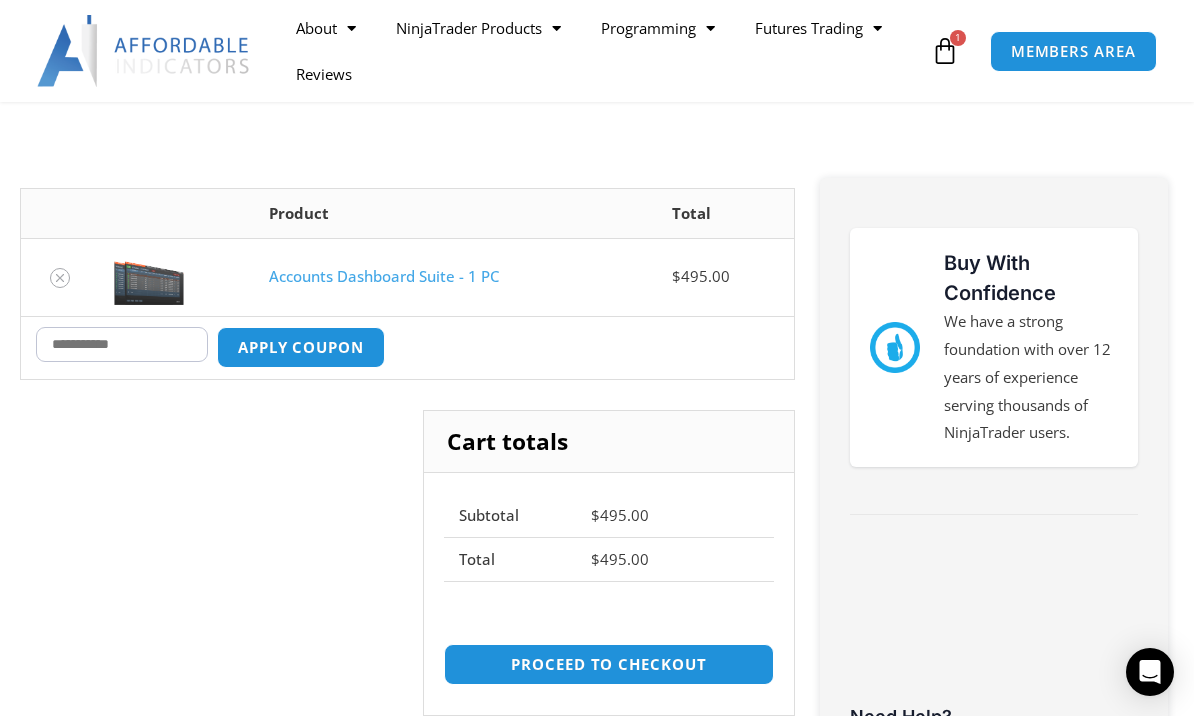 click on "Coupon:" at bounding box center (122, 344) 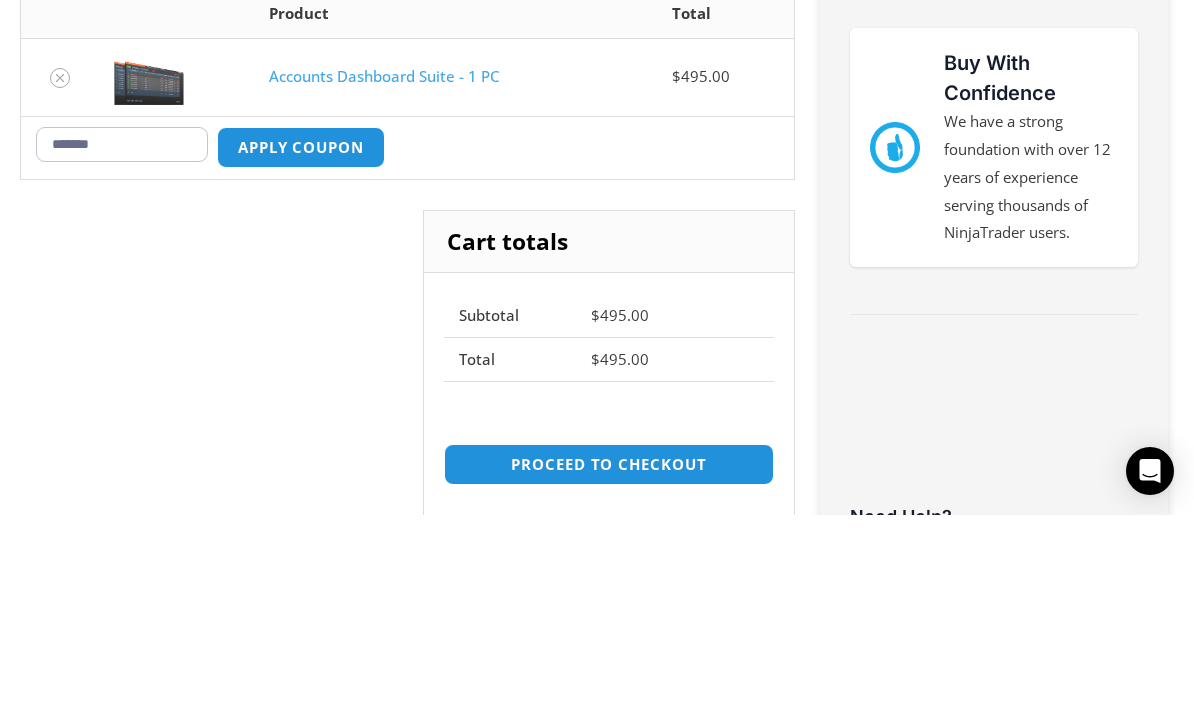 type on "*******" 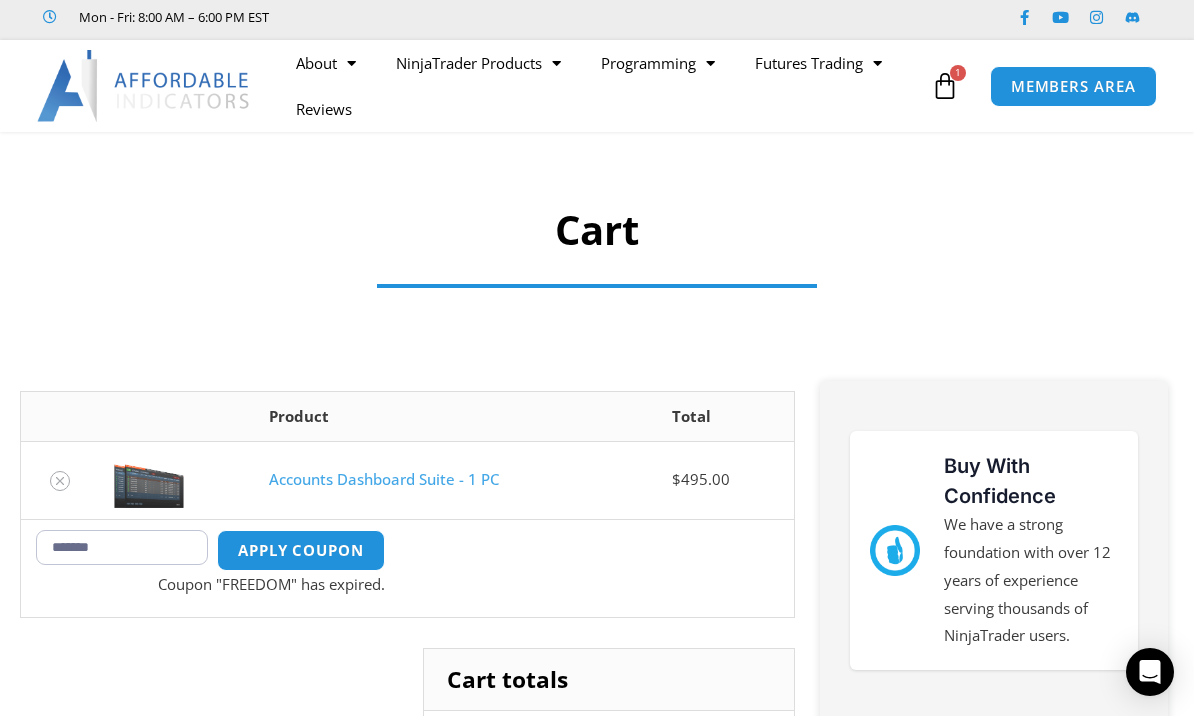 scroll, scrollTop: 0, scrollLeft: 0, axis: both 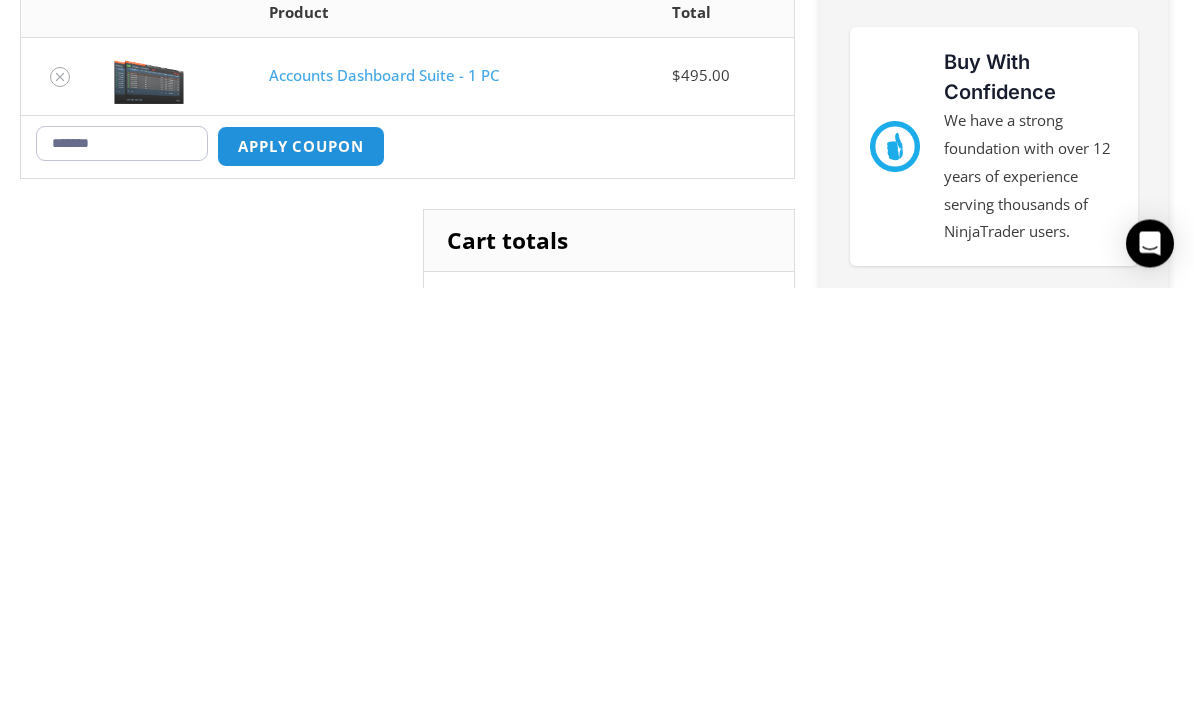 type on "********" 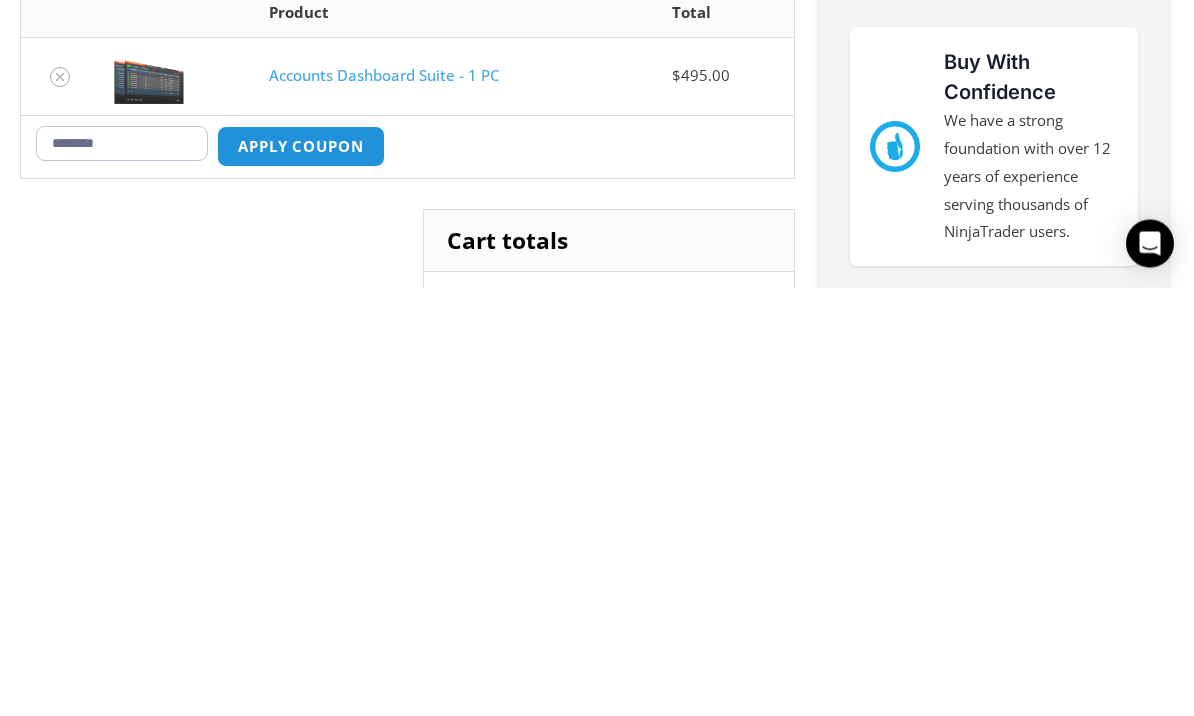 scroll, scrollTop: 454, scrollLeft: 0, axis: vertical 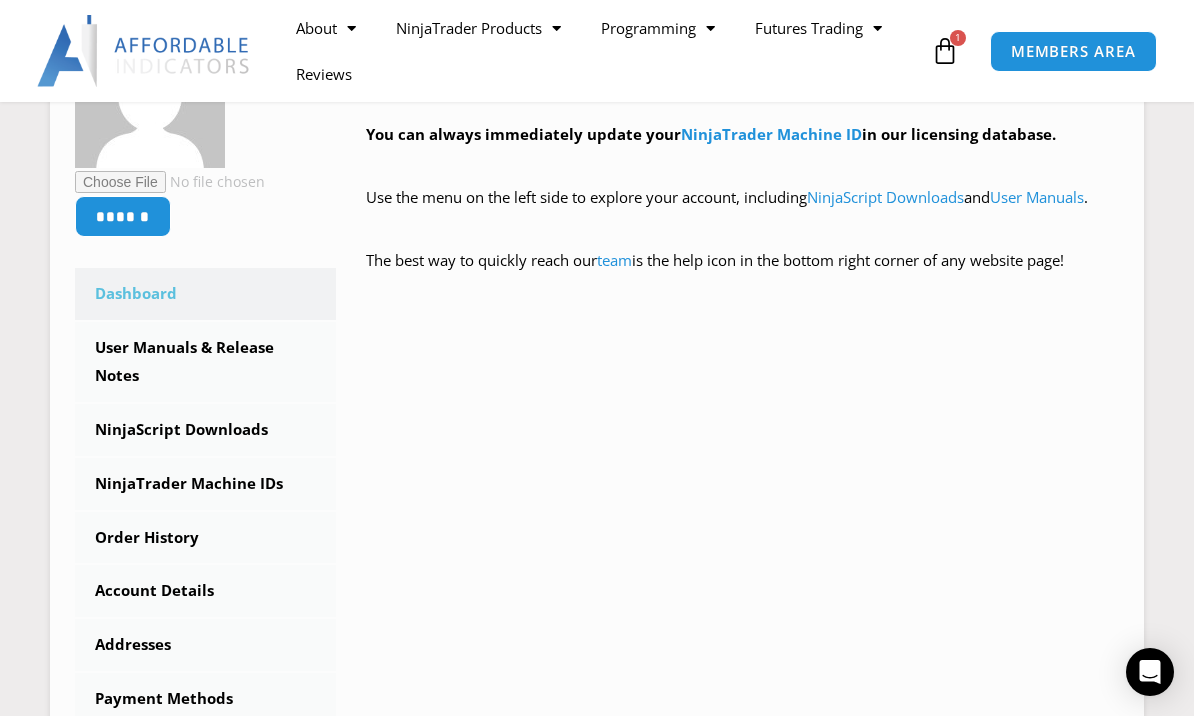 click on "NinjaScript Downloads" at bounding box center [205, 430] 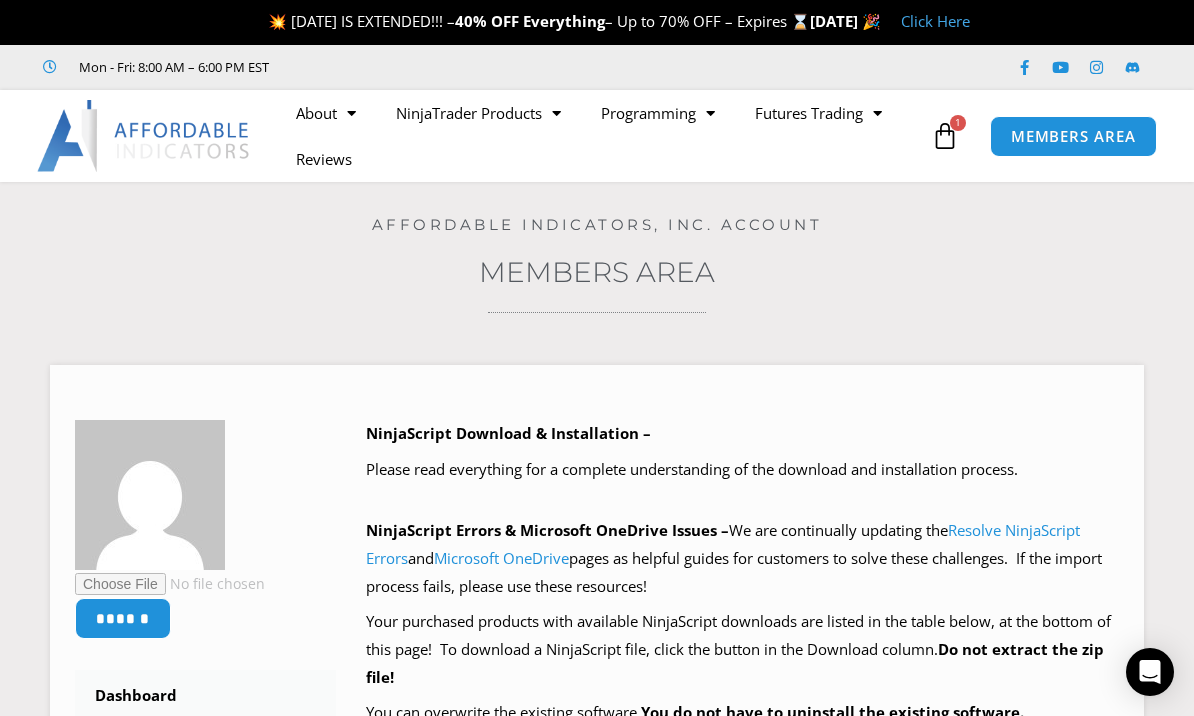 scroll, scrollTop: 32, scrollLeft: 0, axis: vertical 